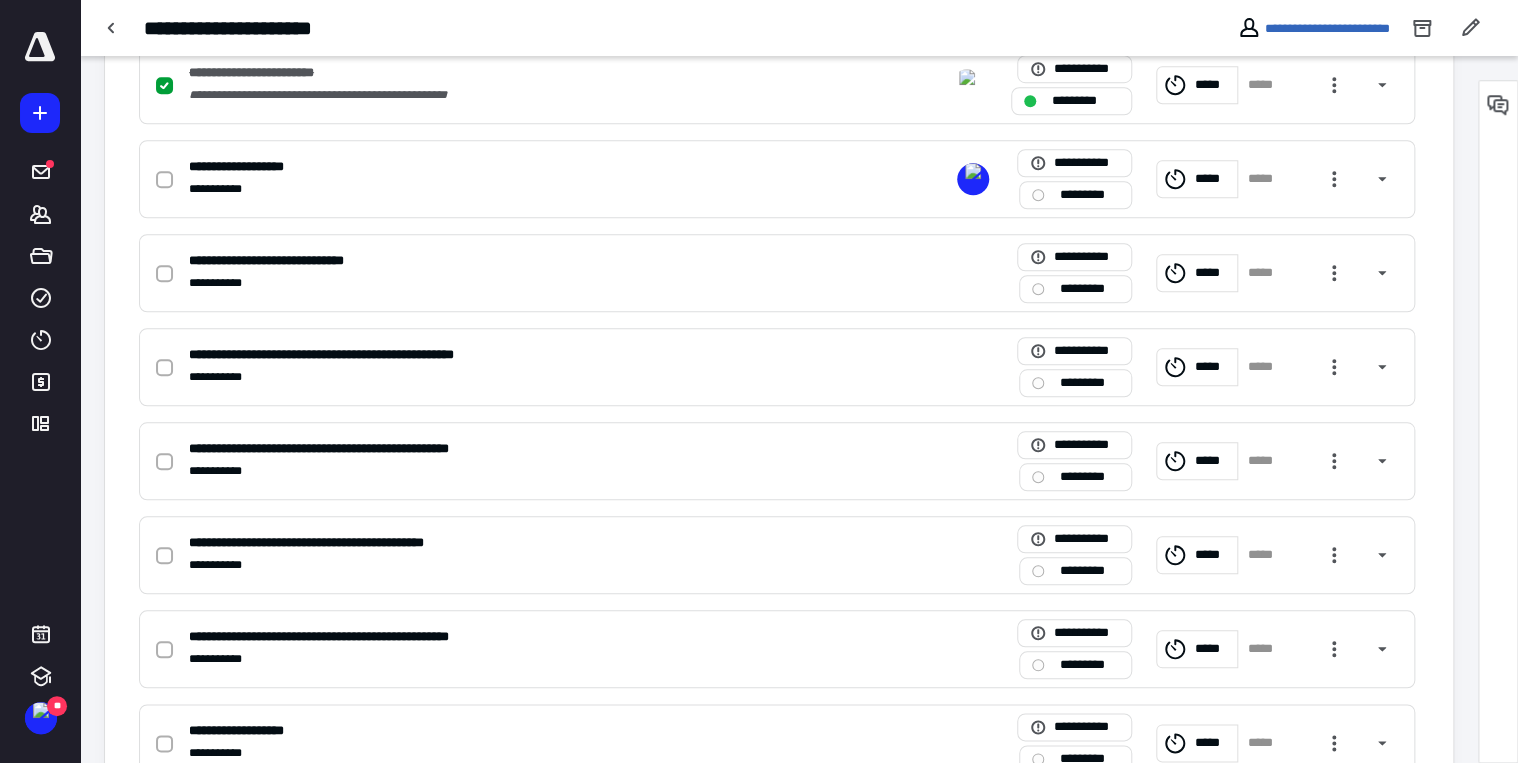 scroll, scrollTop: 720, scrollLeft: 0, axis: vertical 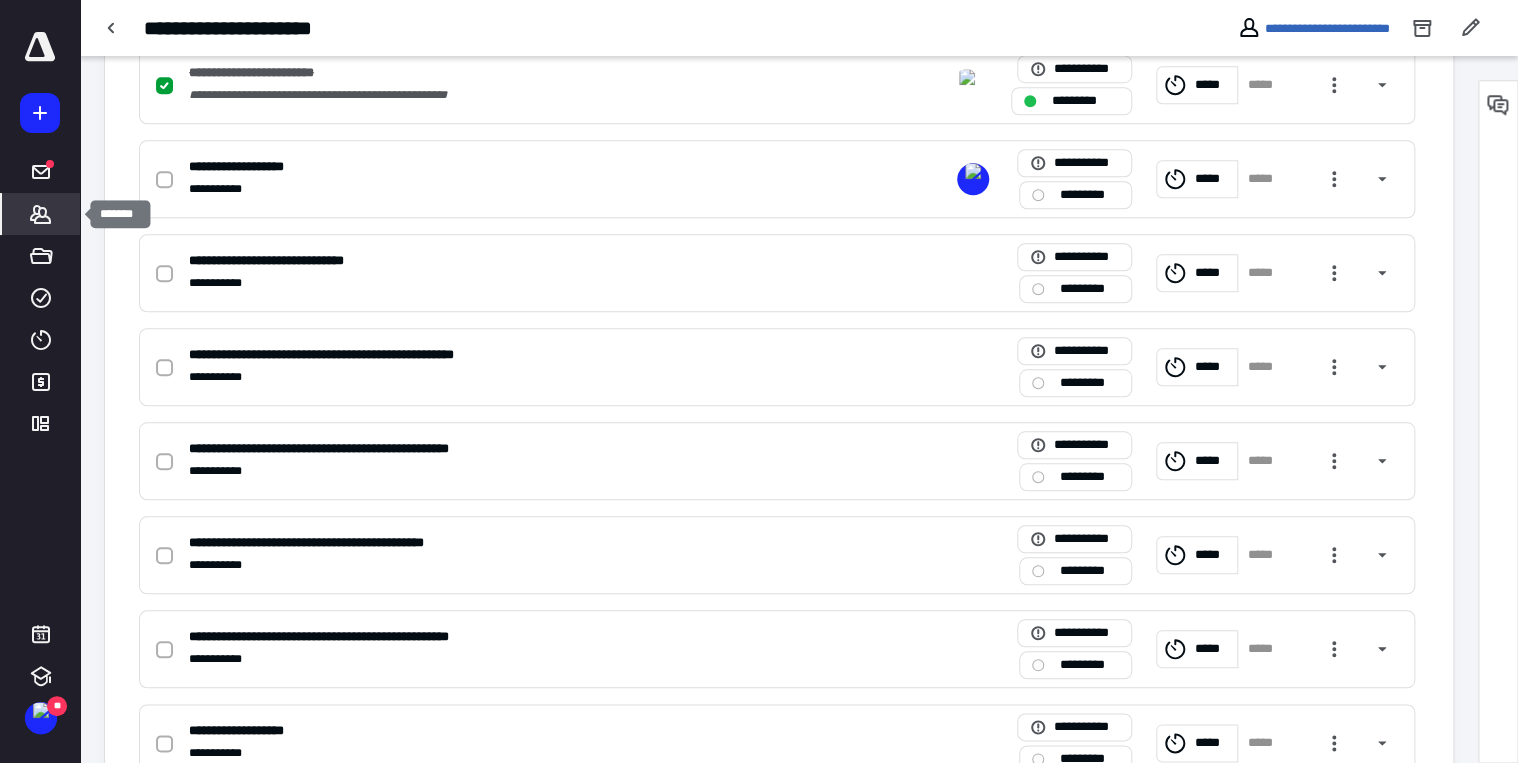 click 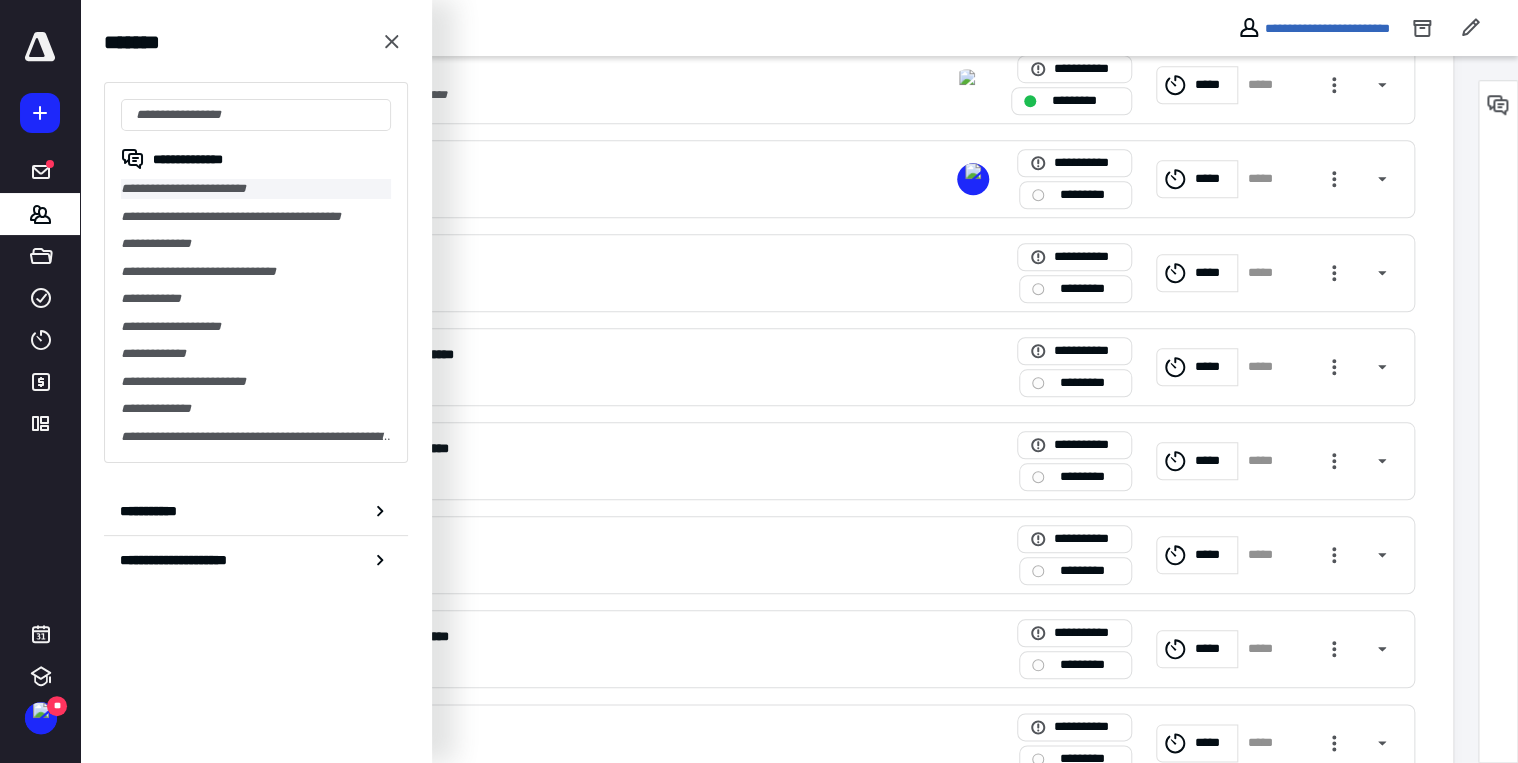 click on "**********" at bounding box center (256, 189) 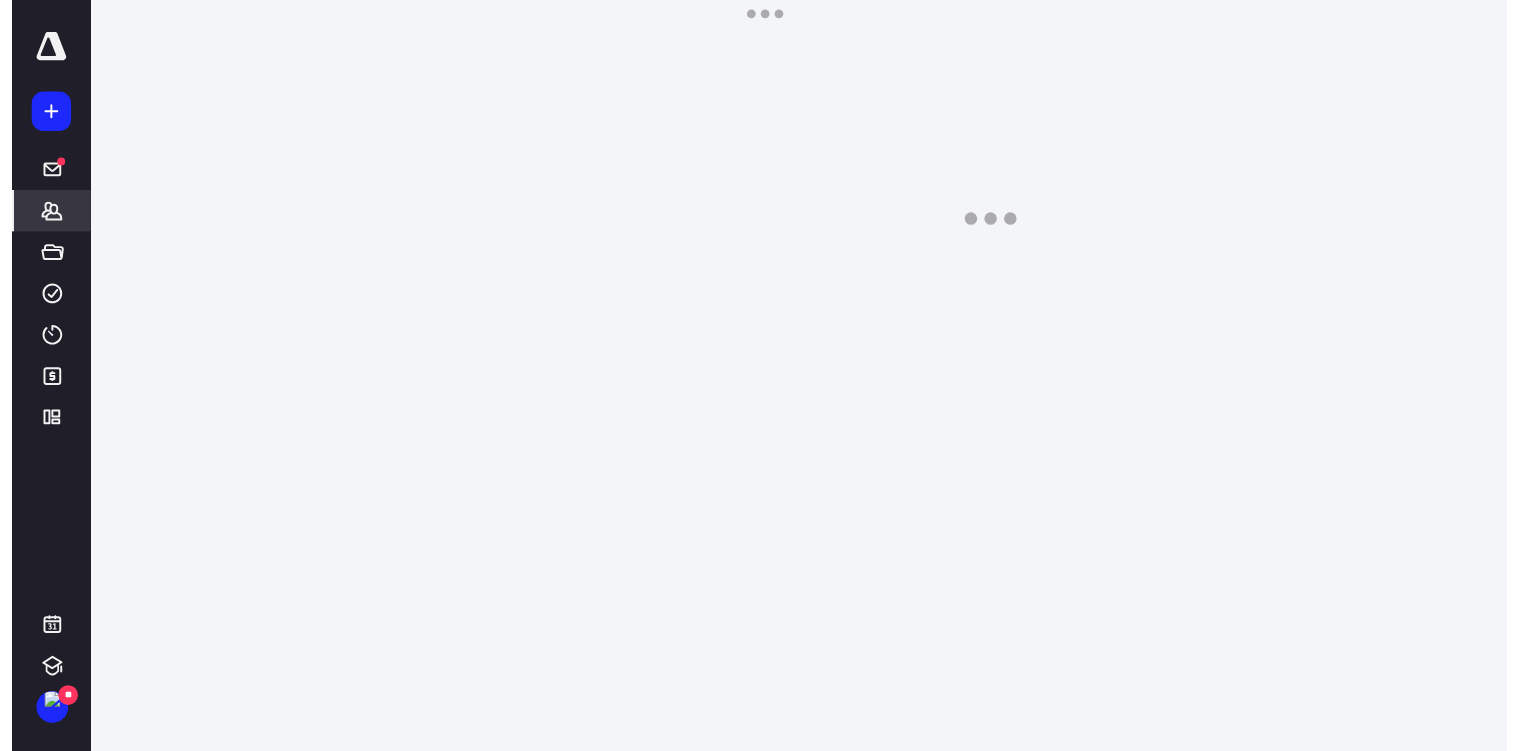 scroll, scrollTop: 0, scrollLeft: 0, axis: both 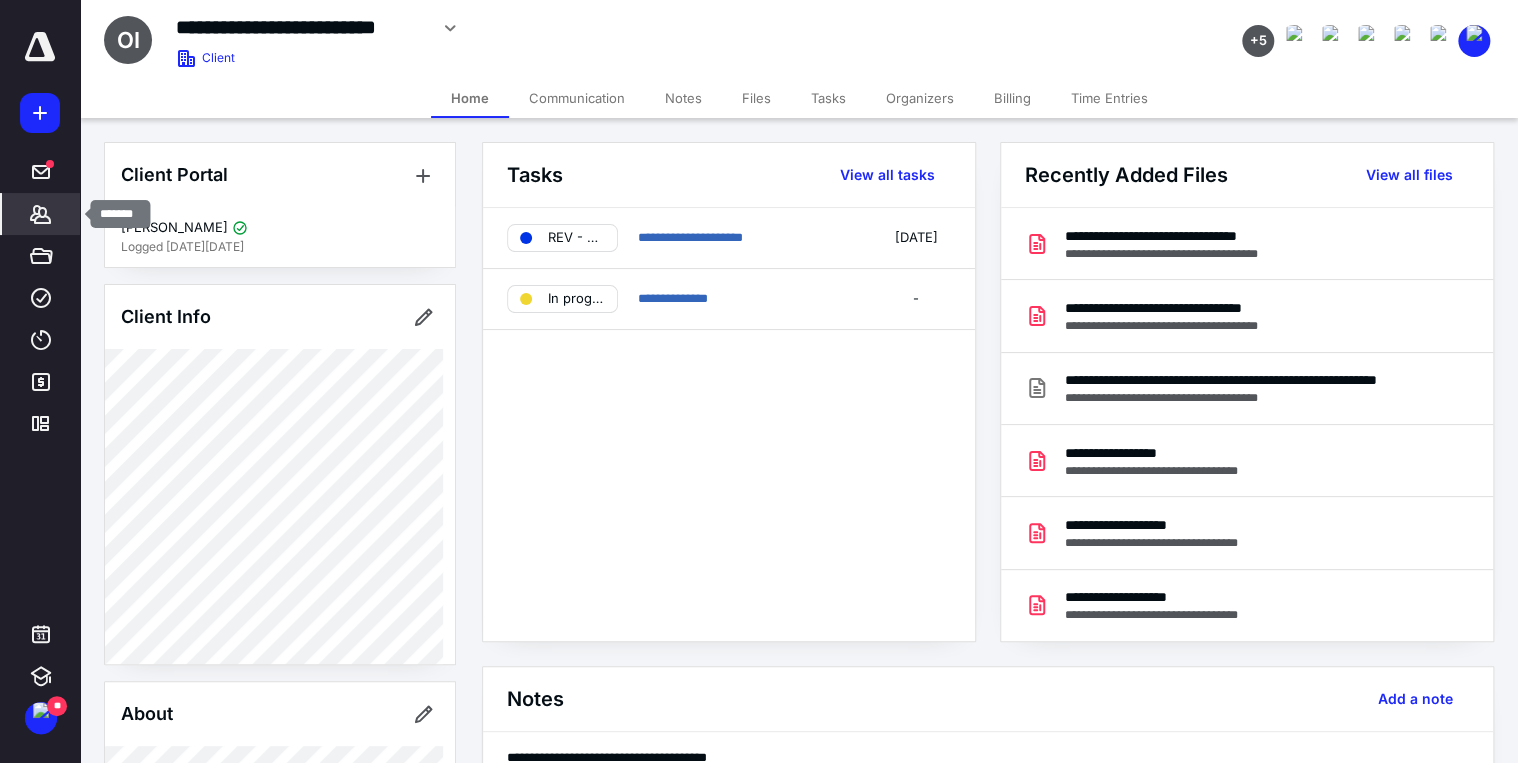 click 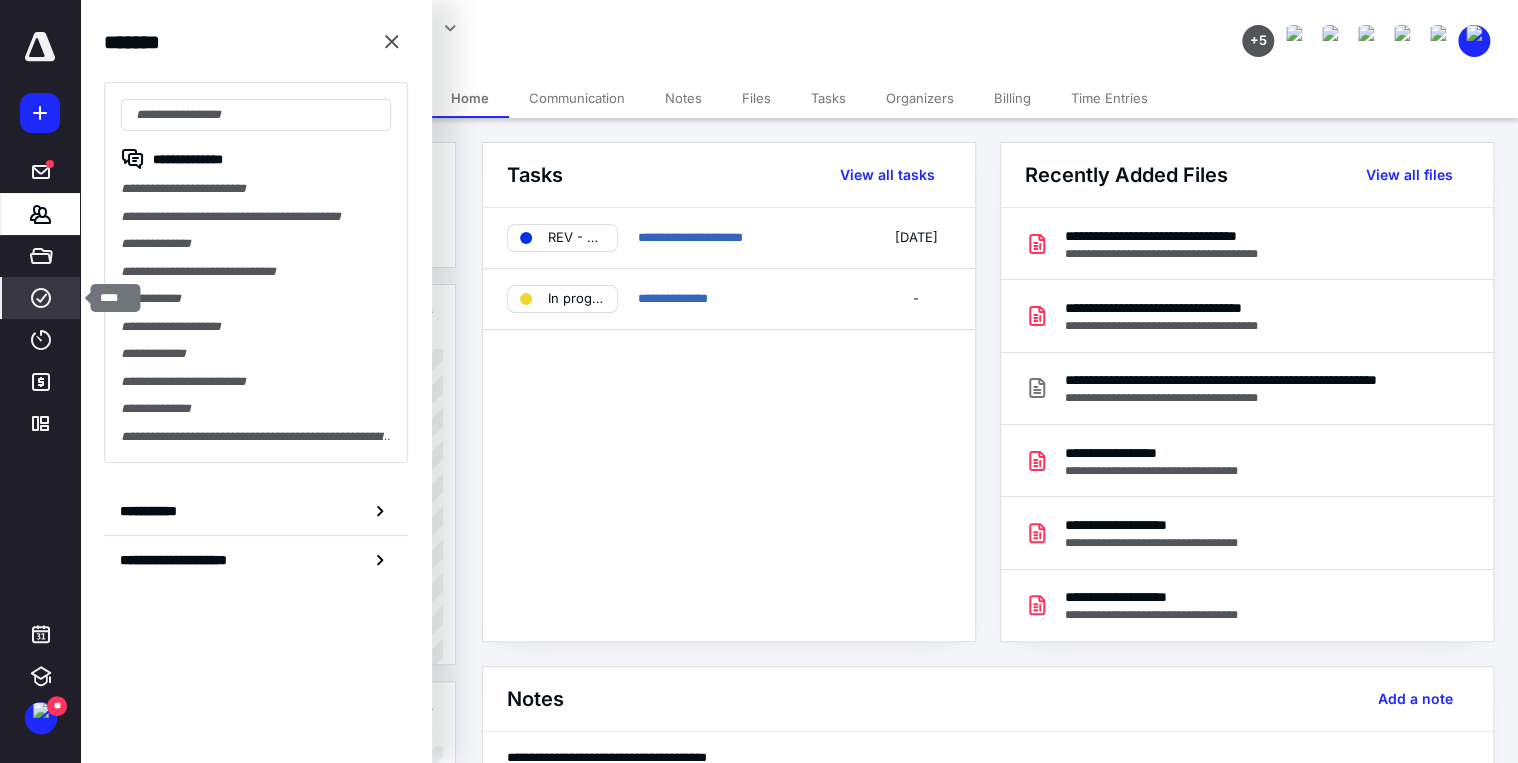 click 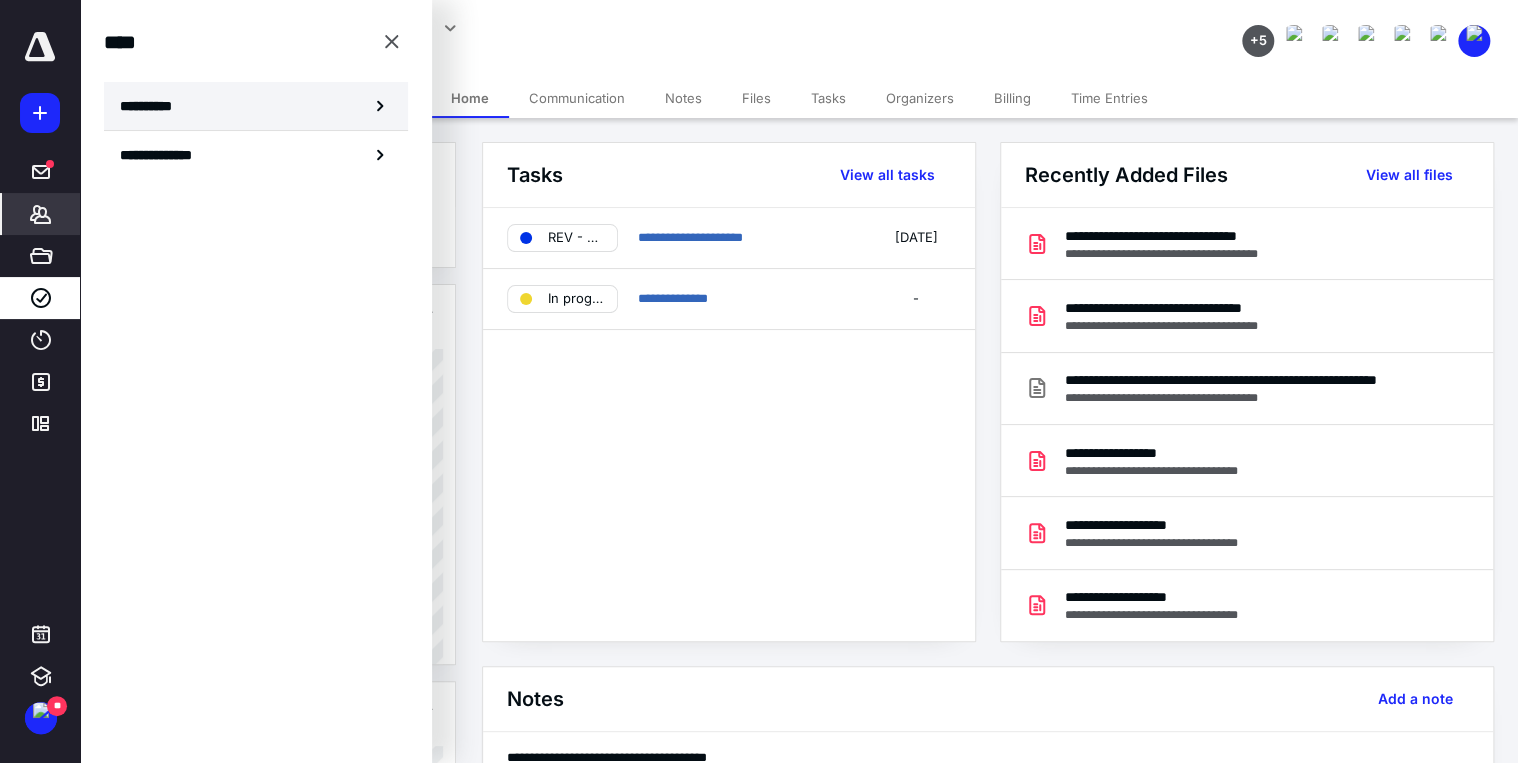 click on "**********" at bounding box center [256, 106] 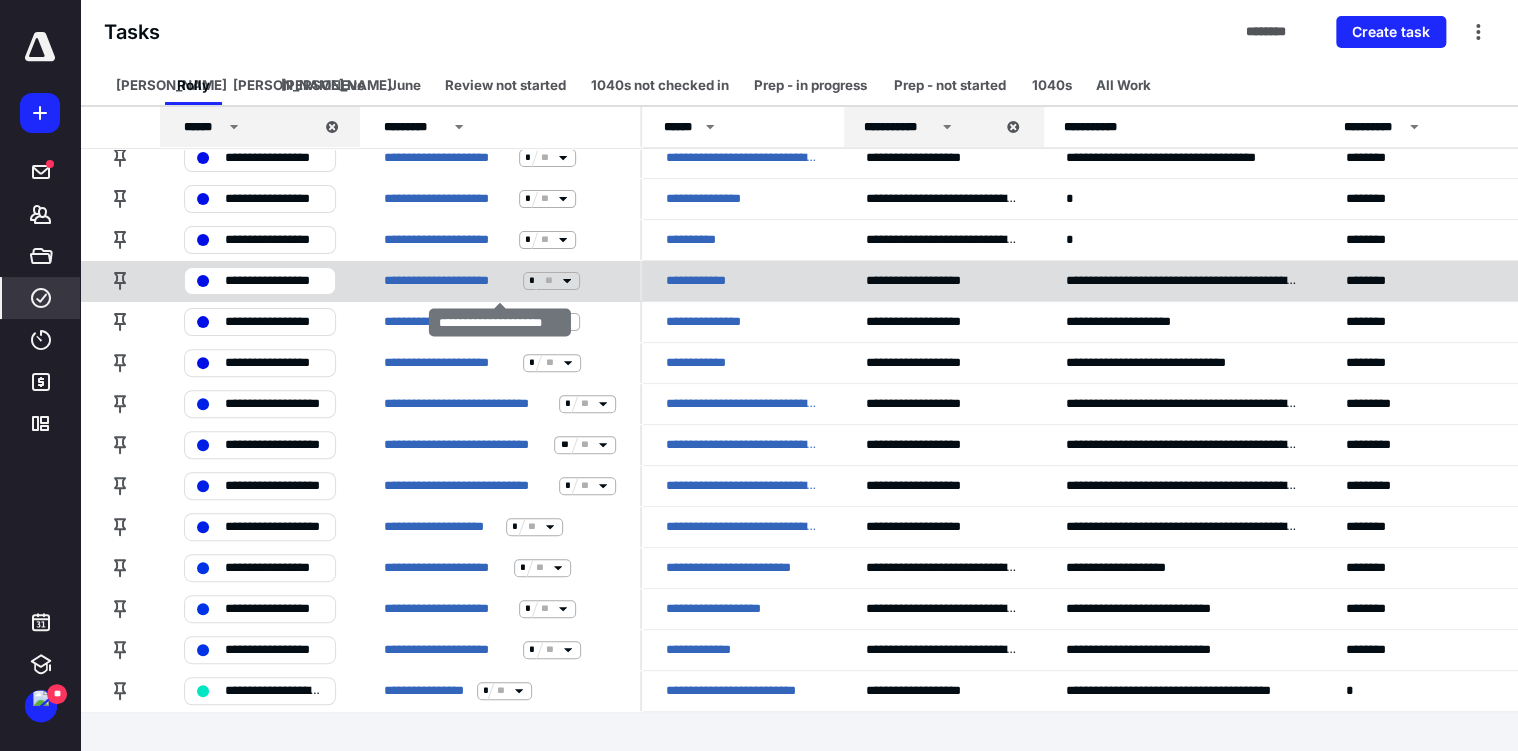 scroll, scrollTop: 0, scrollLeft: 0, axis: both 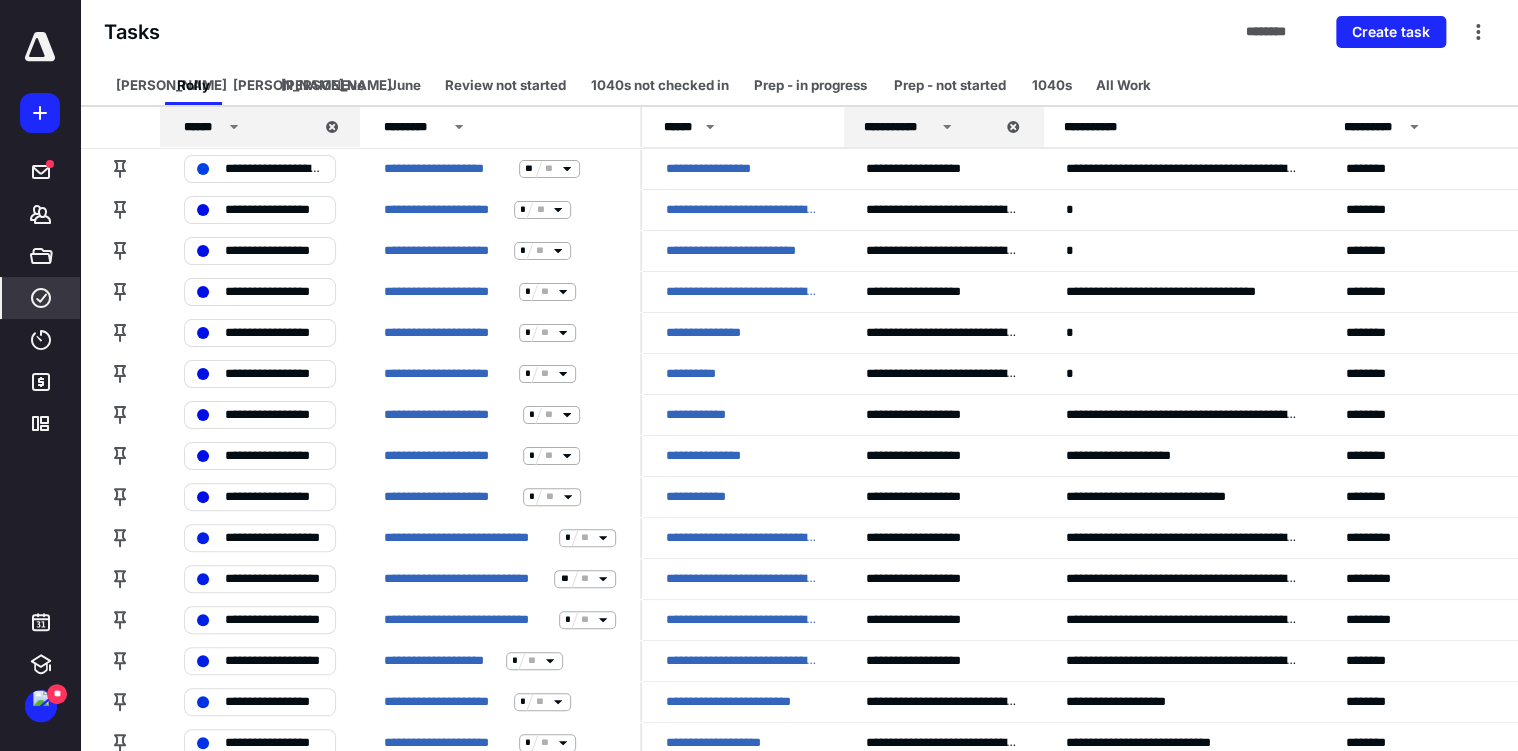 click on "Tasks ******** Create task" at bounding box center [799, 32] 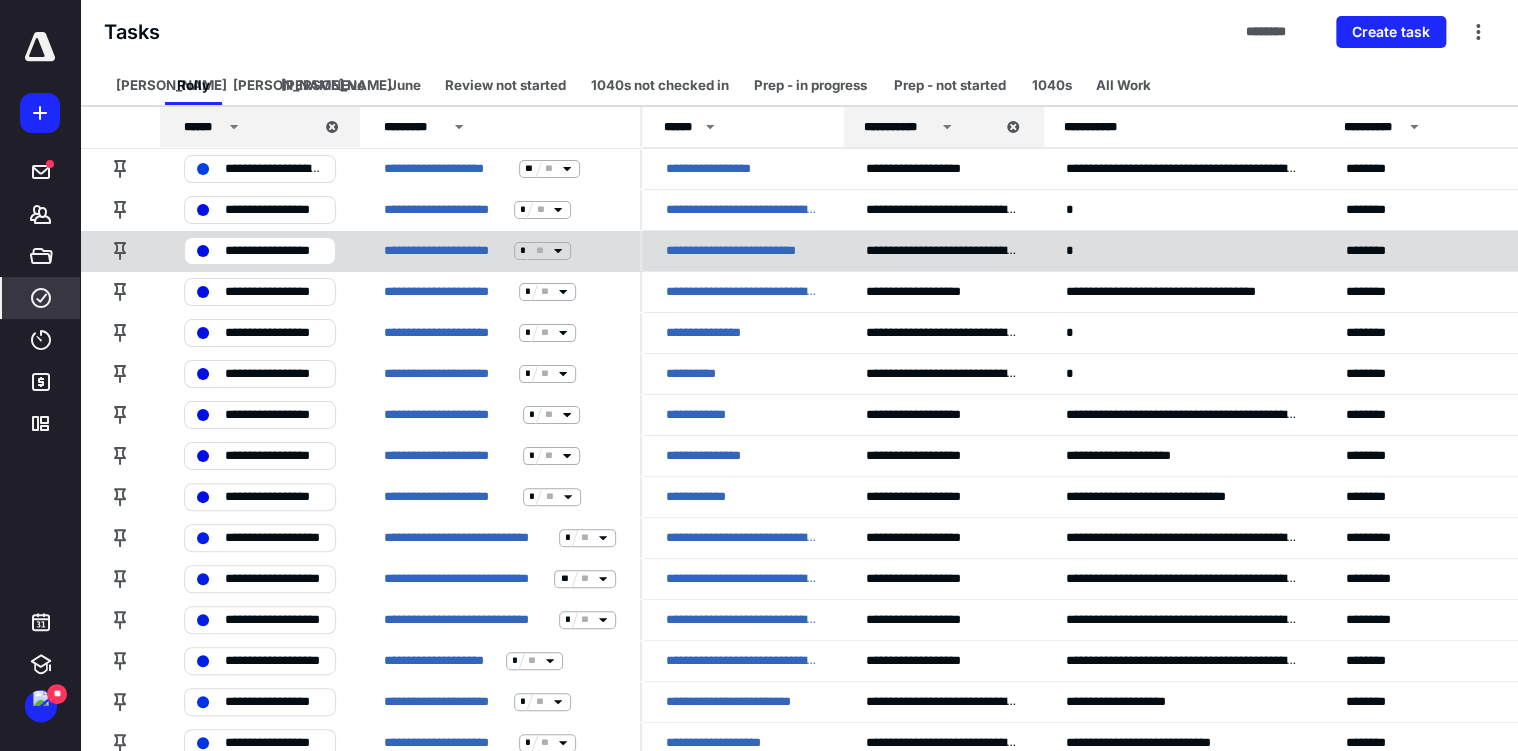 scroll, scrollTop: 134, scrollLeft: 0, axis: vertical 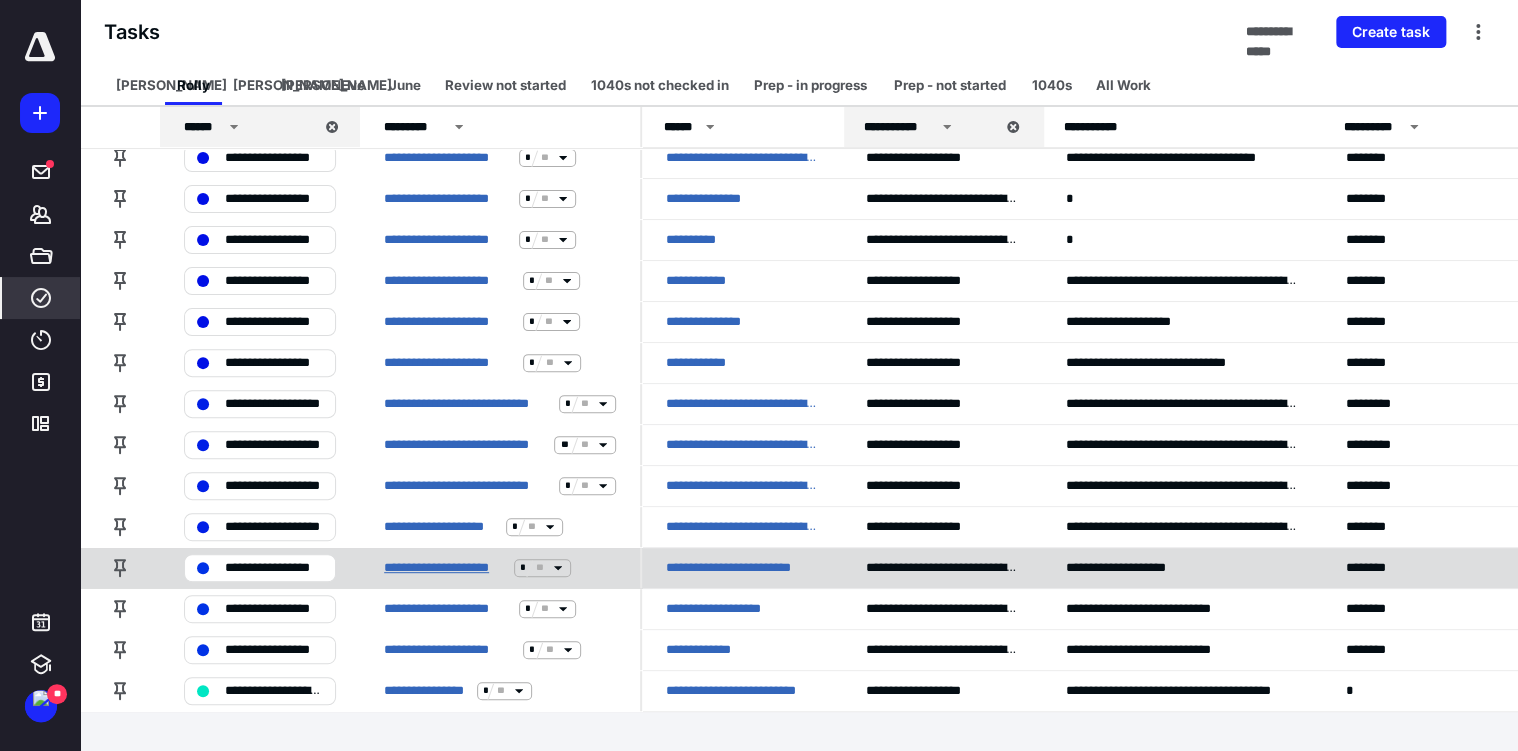 click on "**********" at bounding box center [445, 568] 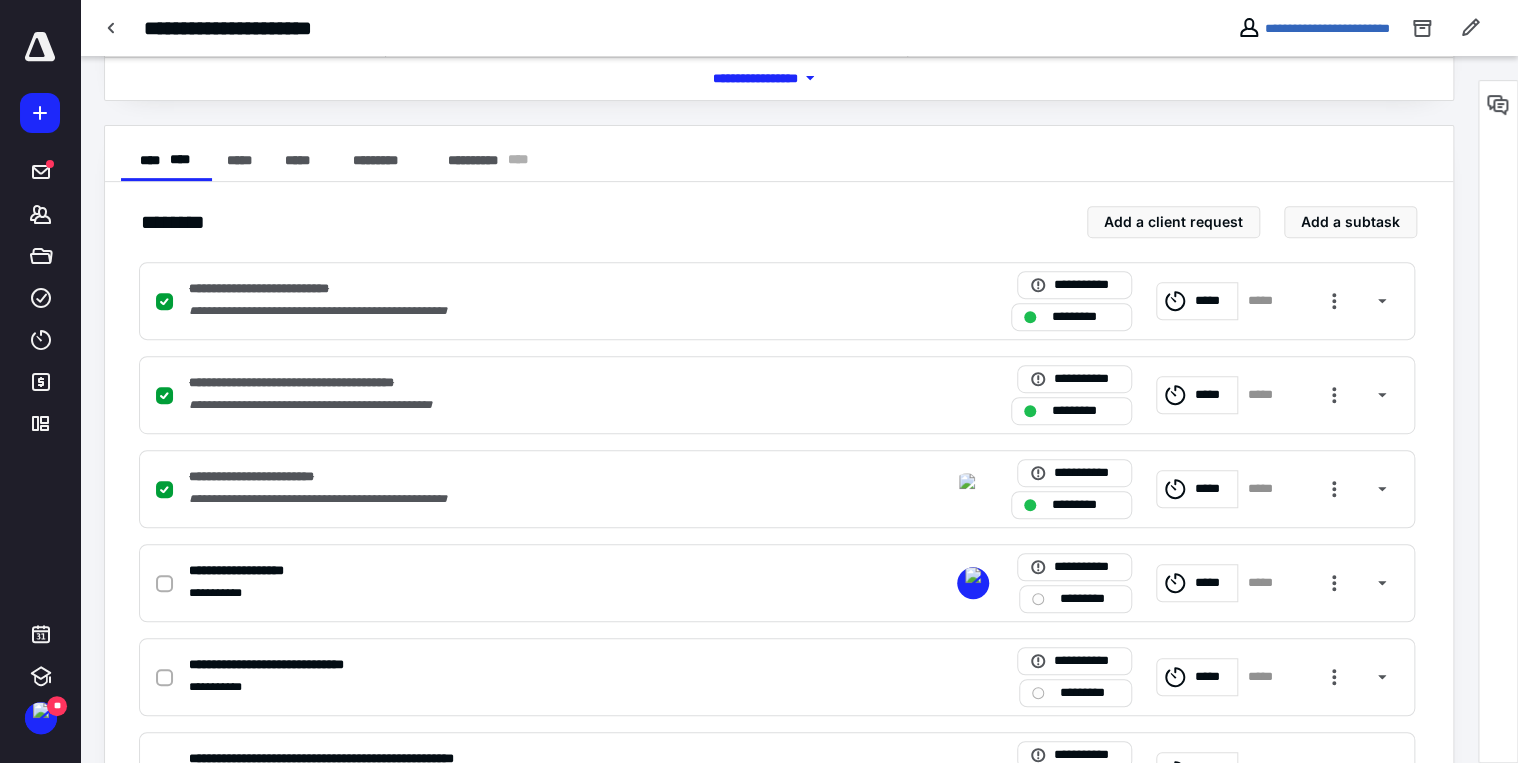 scroll, scrollTop: 480, scrollLeft: 0, axis: vertical 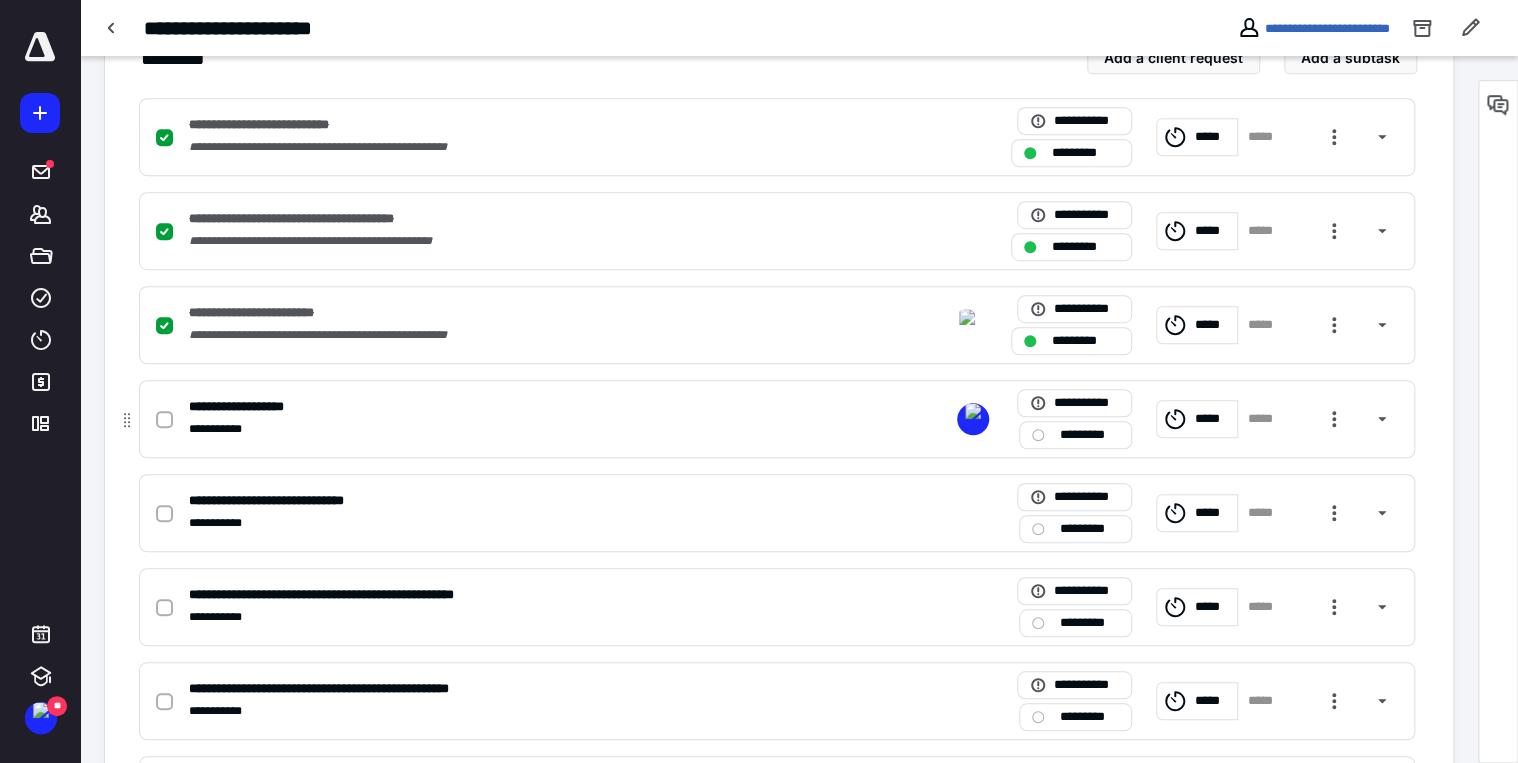 click at bounding box center [164, 420] 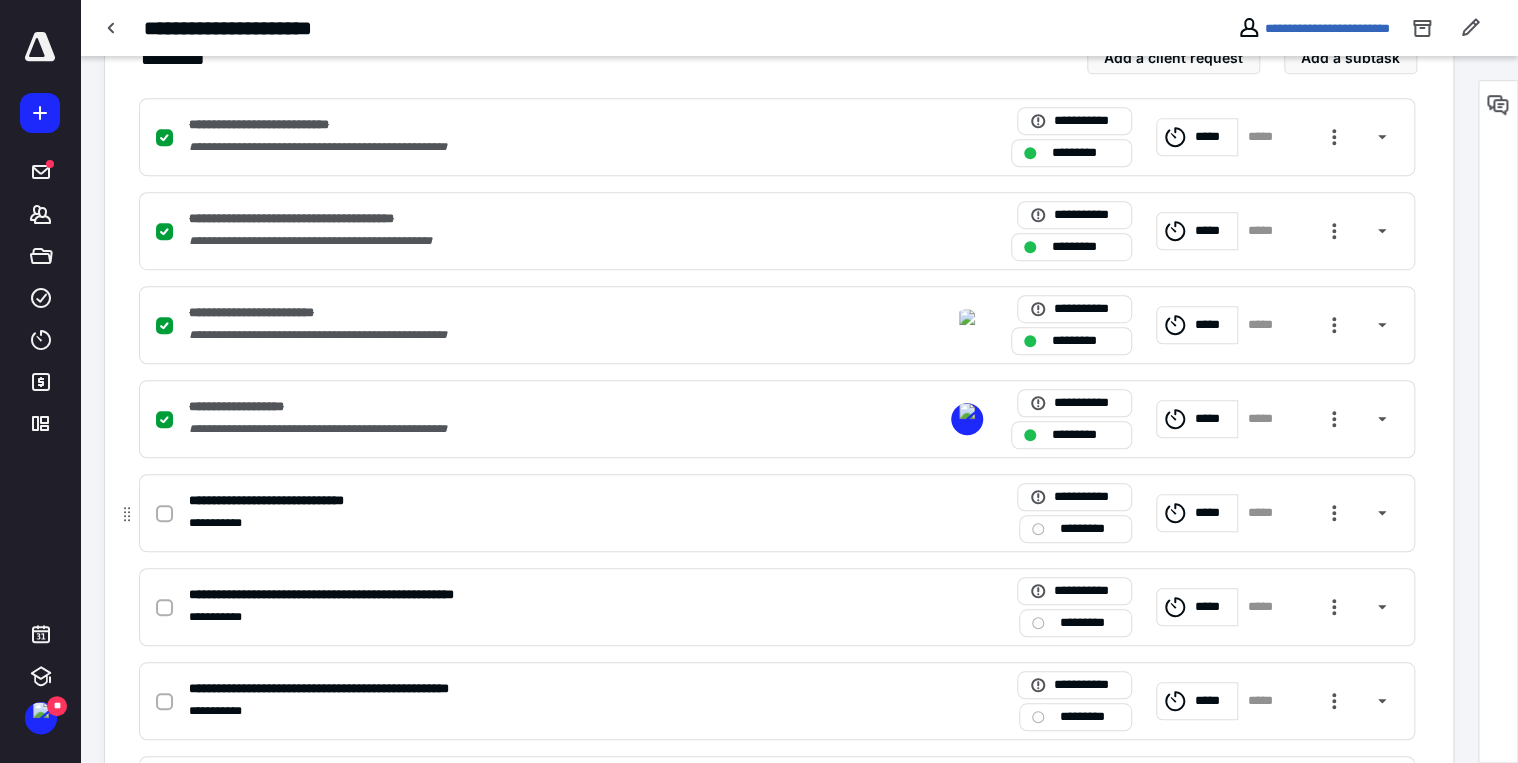 click at bounding box center [164, 514] 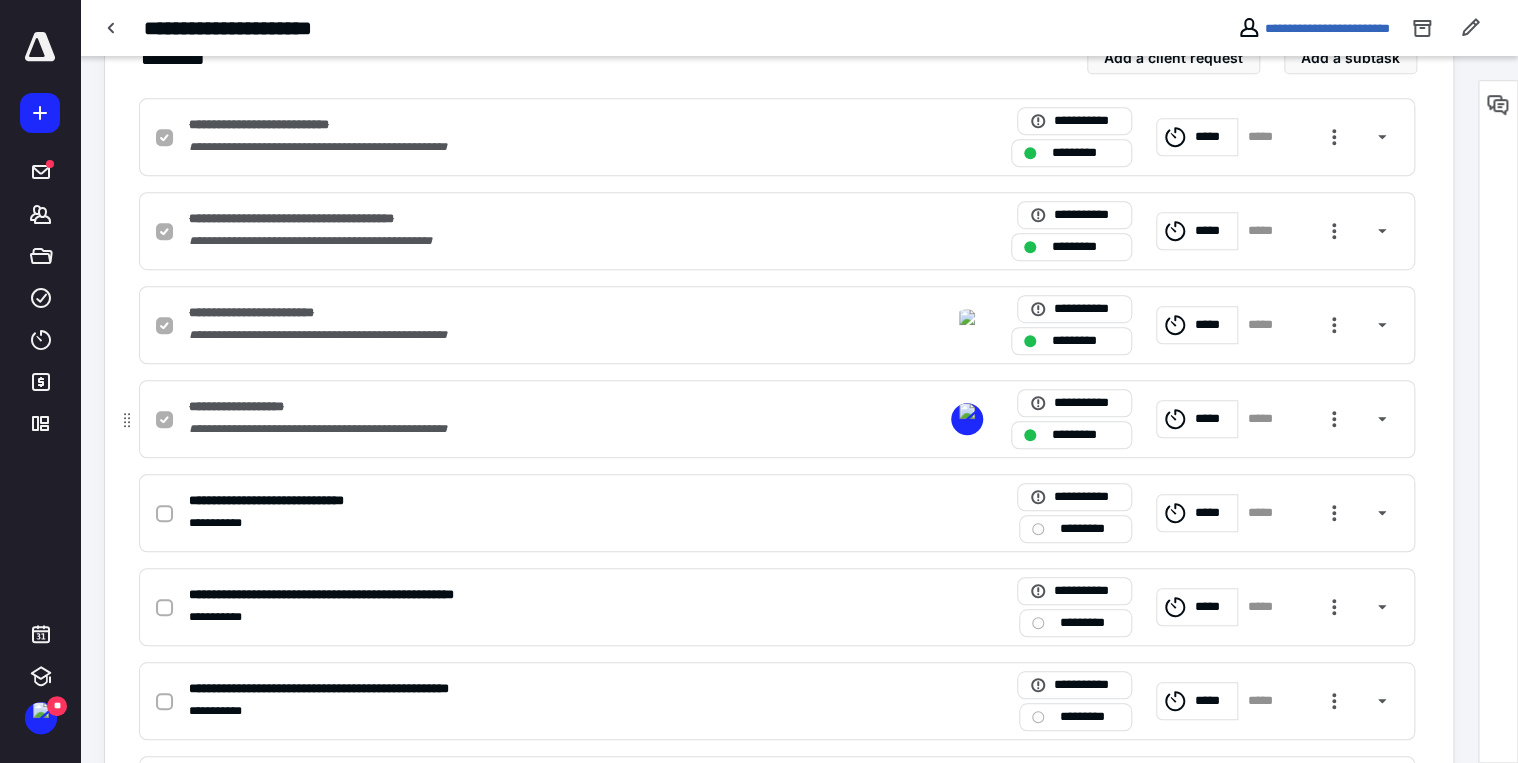 checkbox on "true" 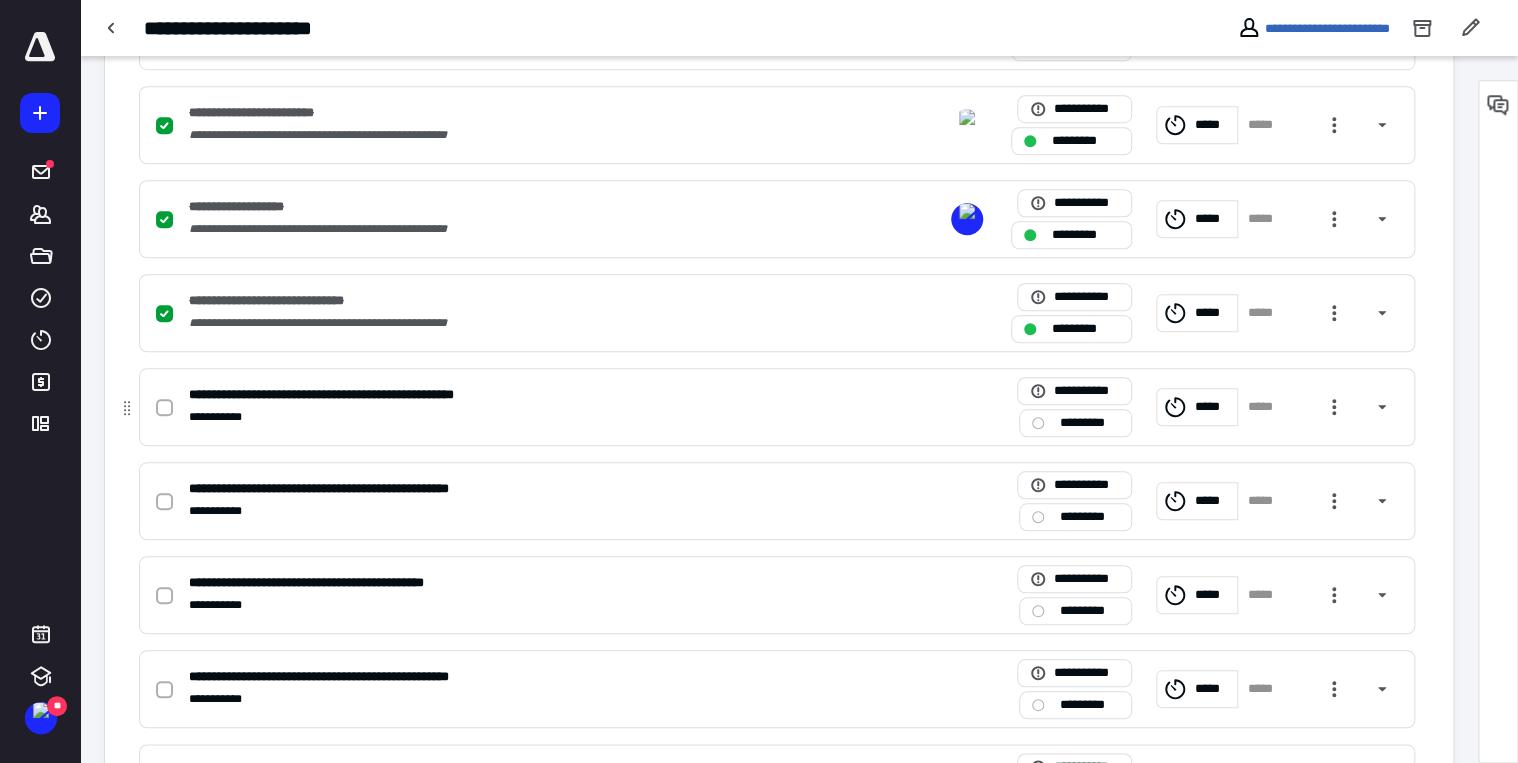 scroll, scrollTop: 720, scrollLeft: 0, axis: vertical 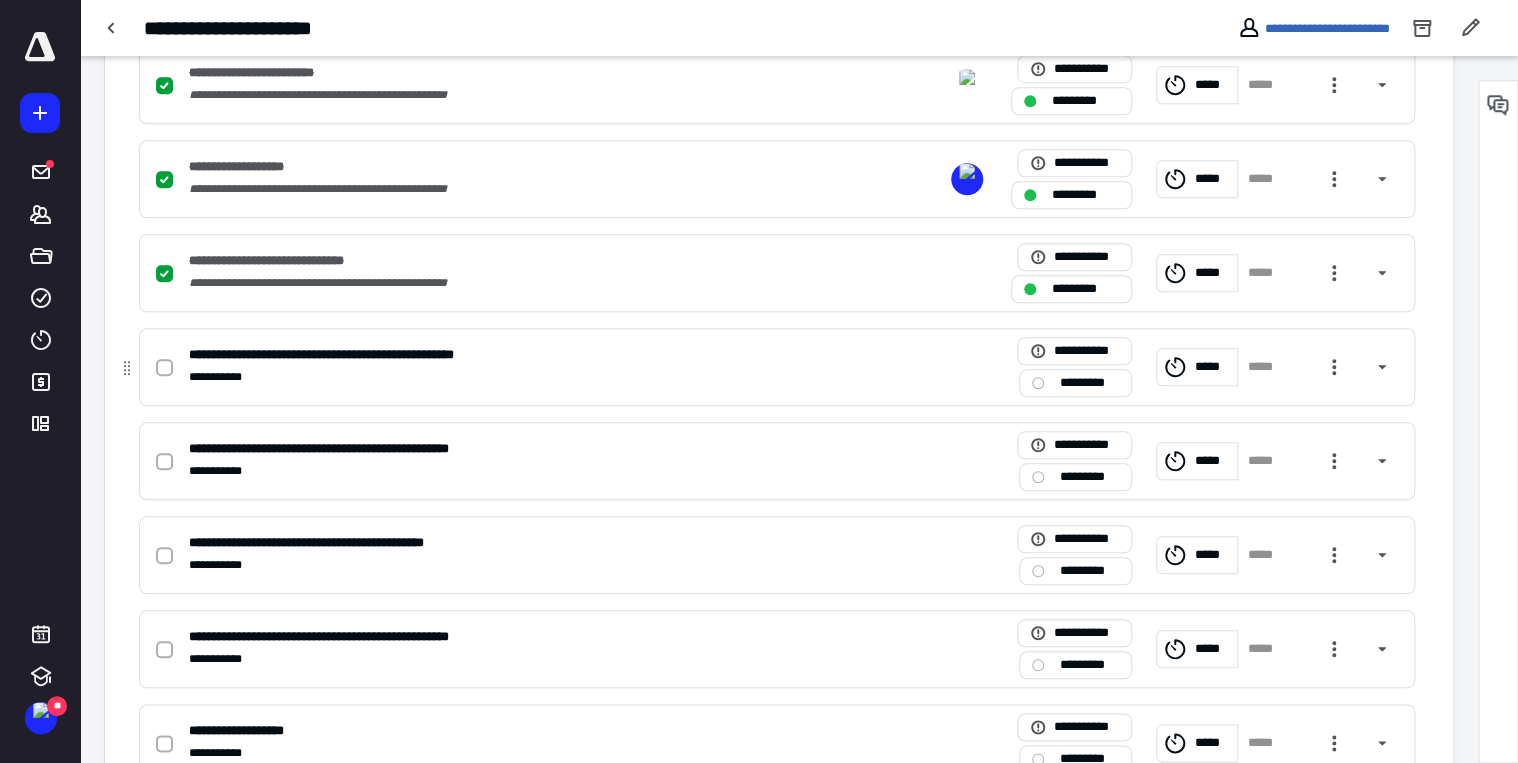 click at bounding box center (164, 367) 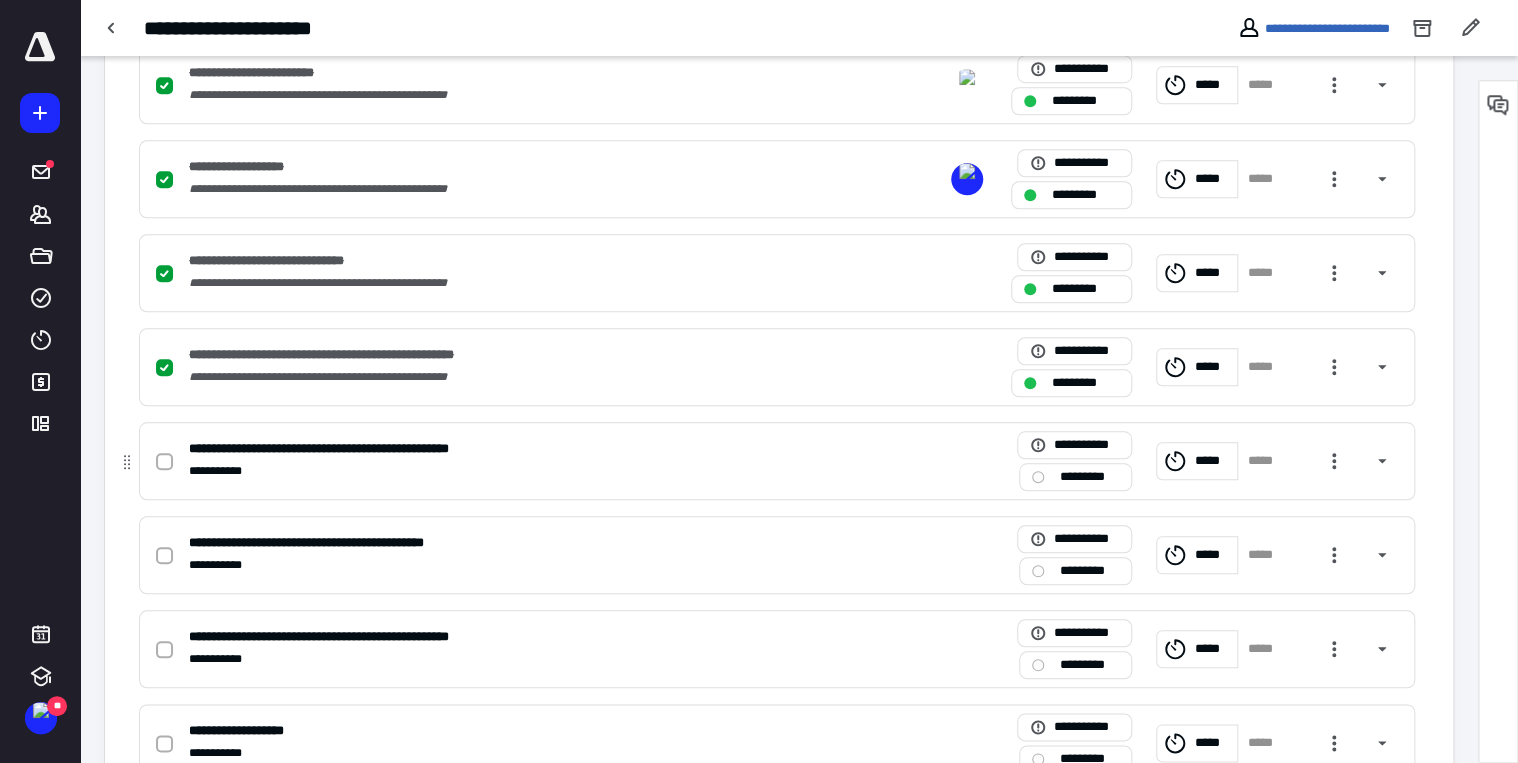 click 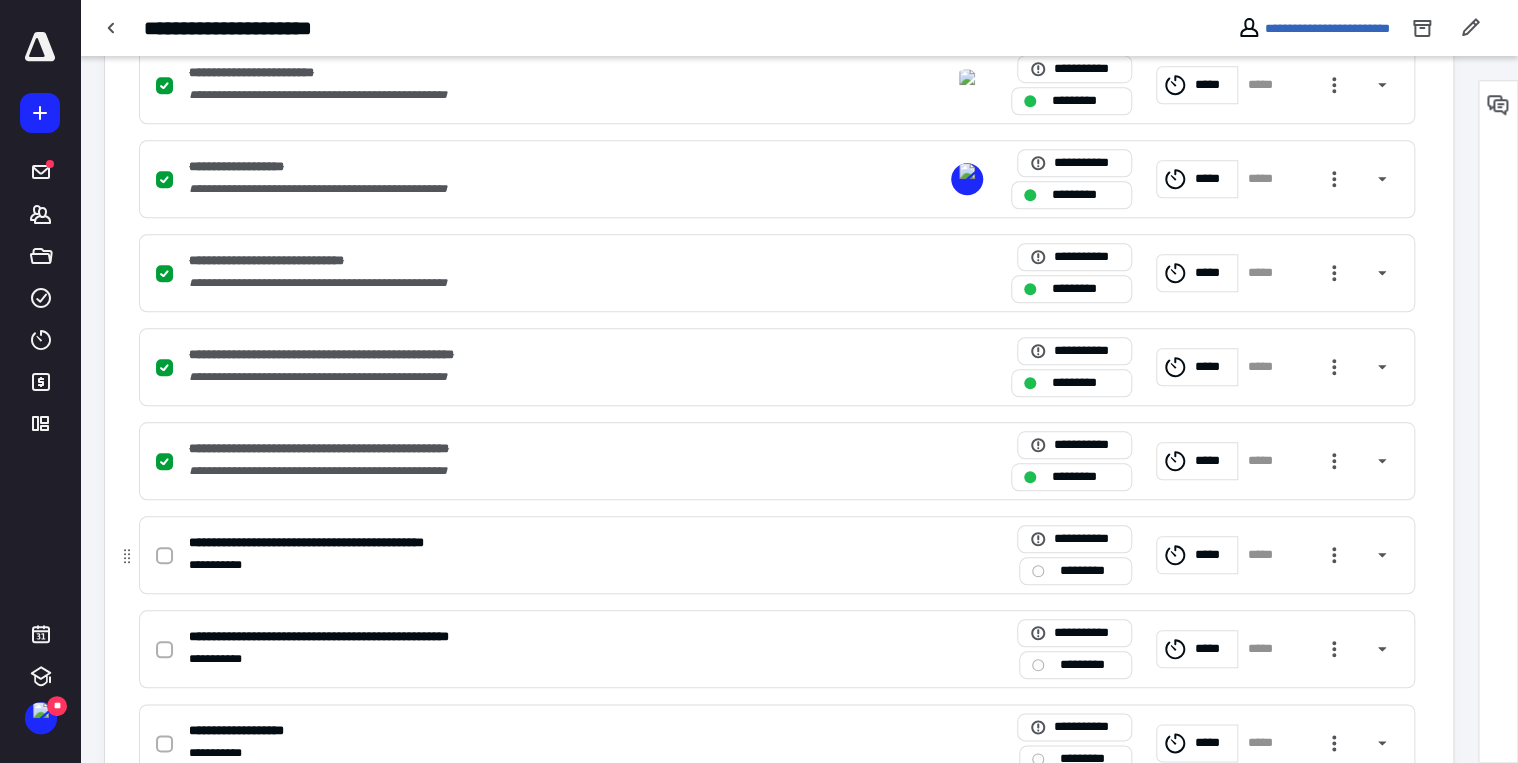 click 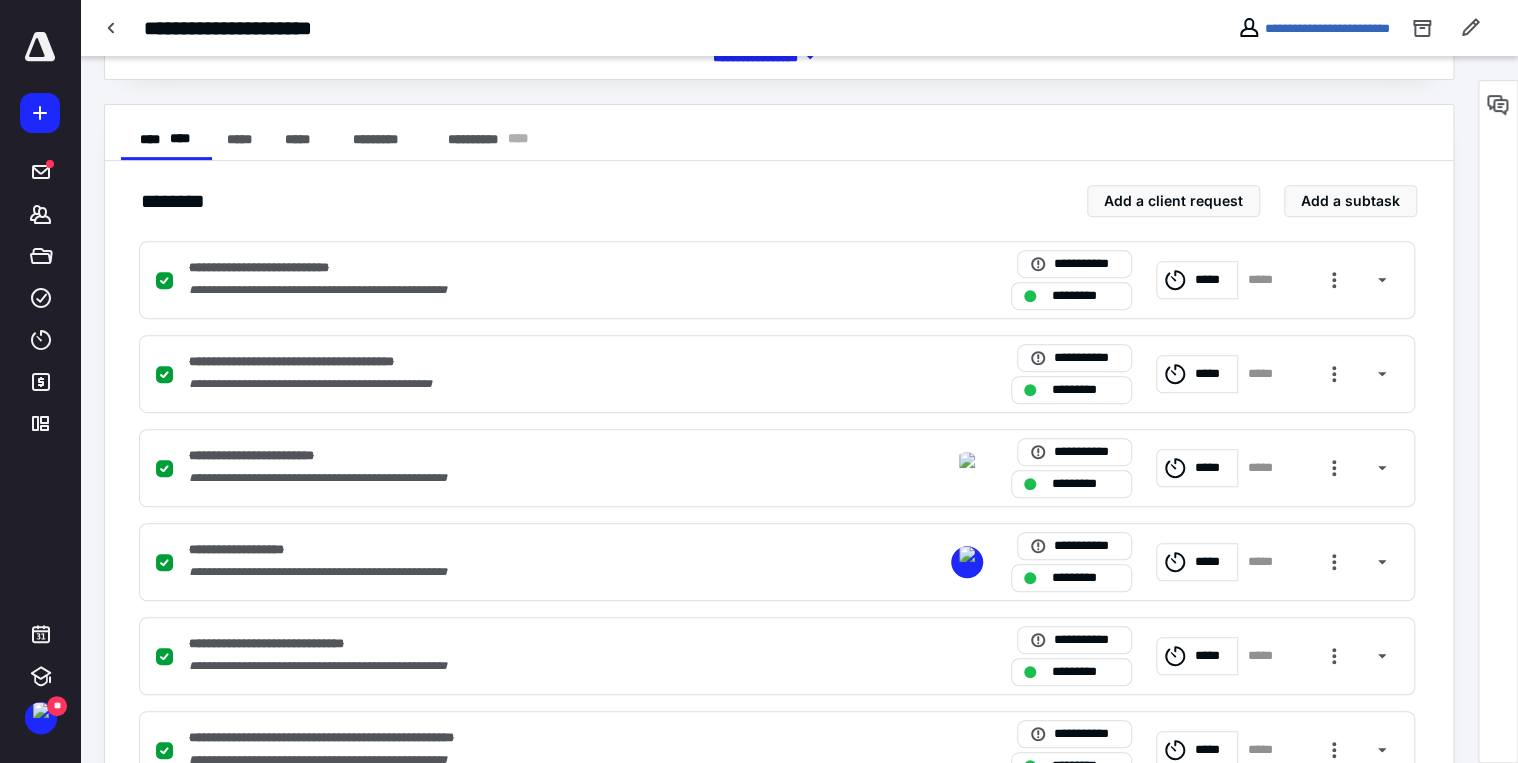 scroll, scrollTop: 0, scrollLeft: 0, axis: both 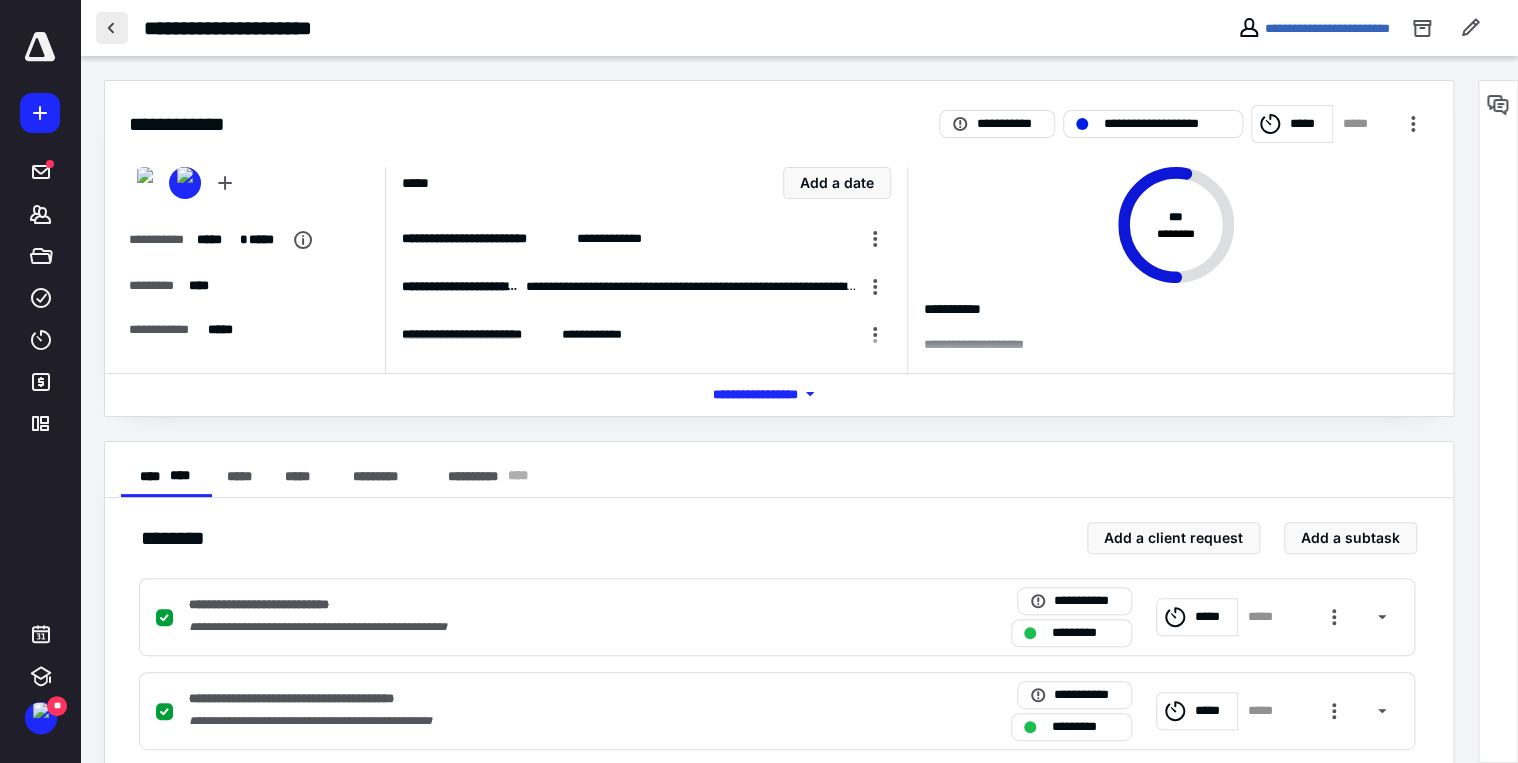 click at bounding box center [112, 28] 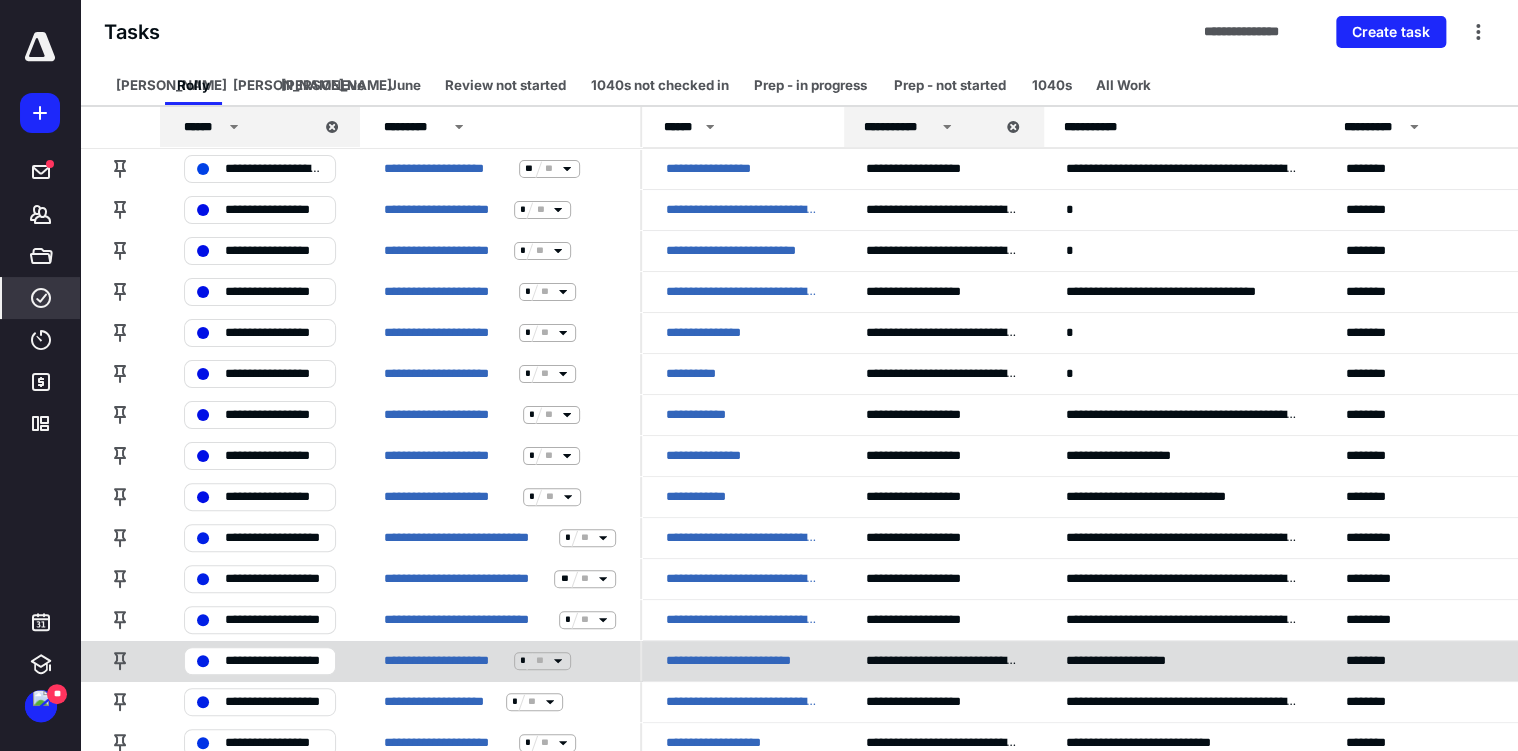 click on "**********" at bounding box center (742, 661) 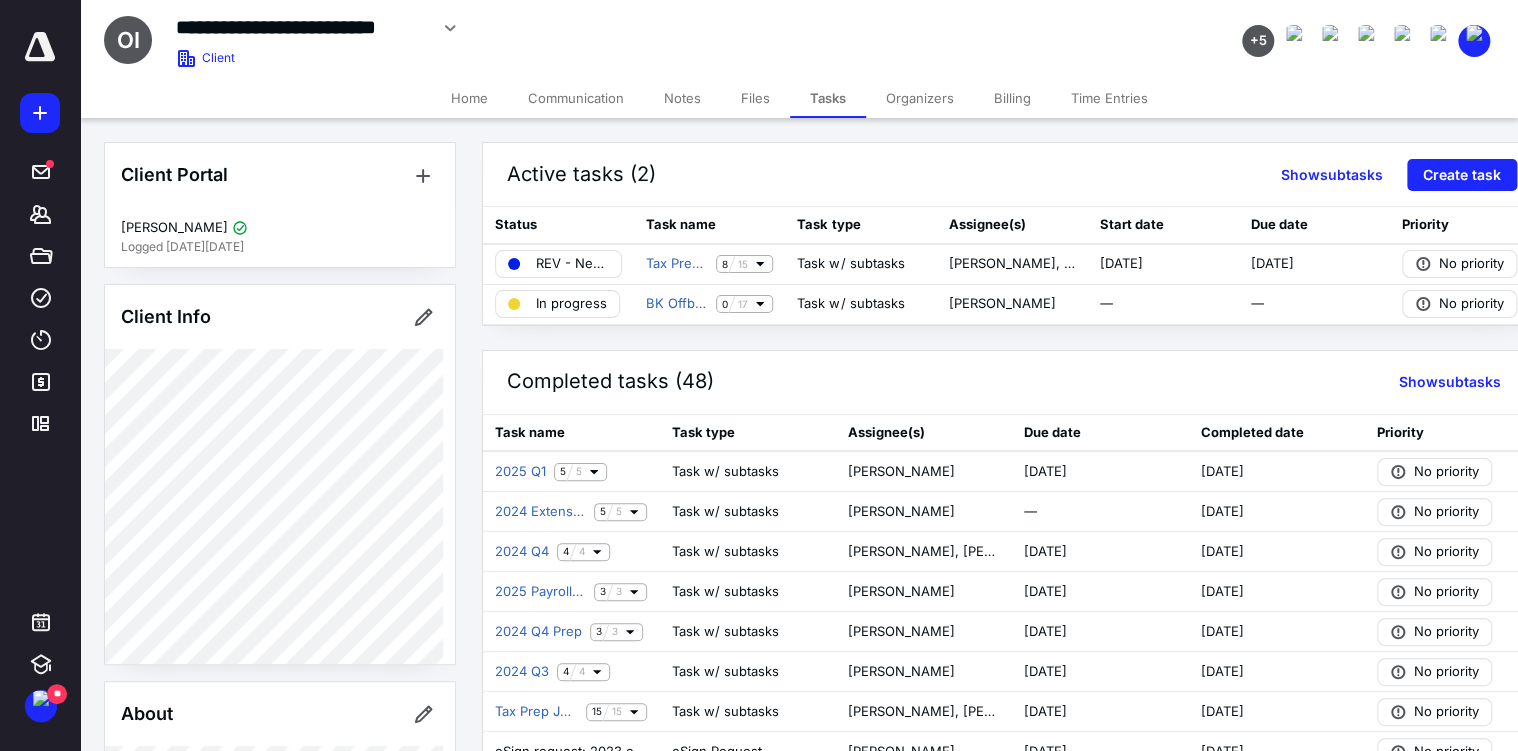 click on "Home" at bounding box center (469, 98) 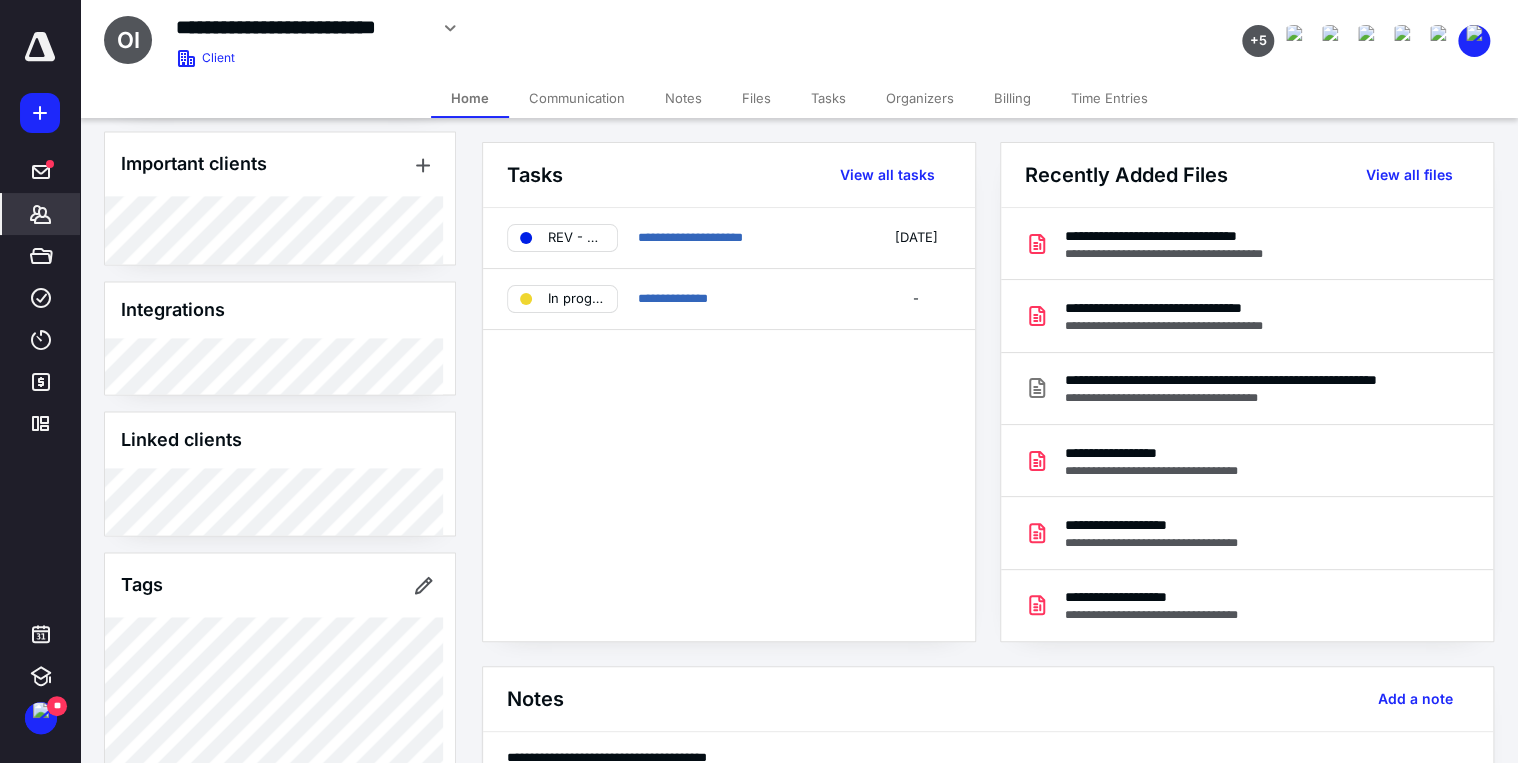 scroll, scrollTop: 1440, scrollLeft: 0, axis: vertical 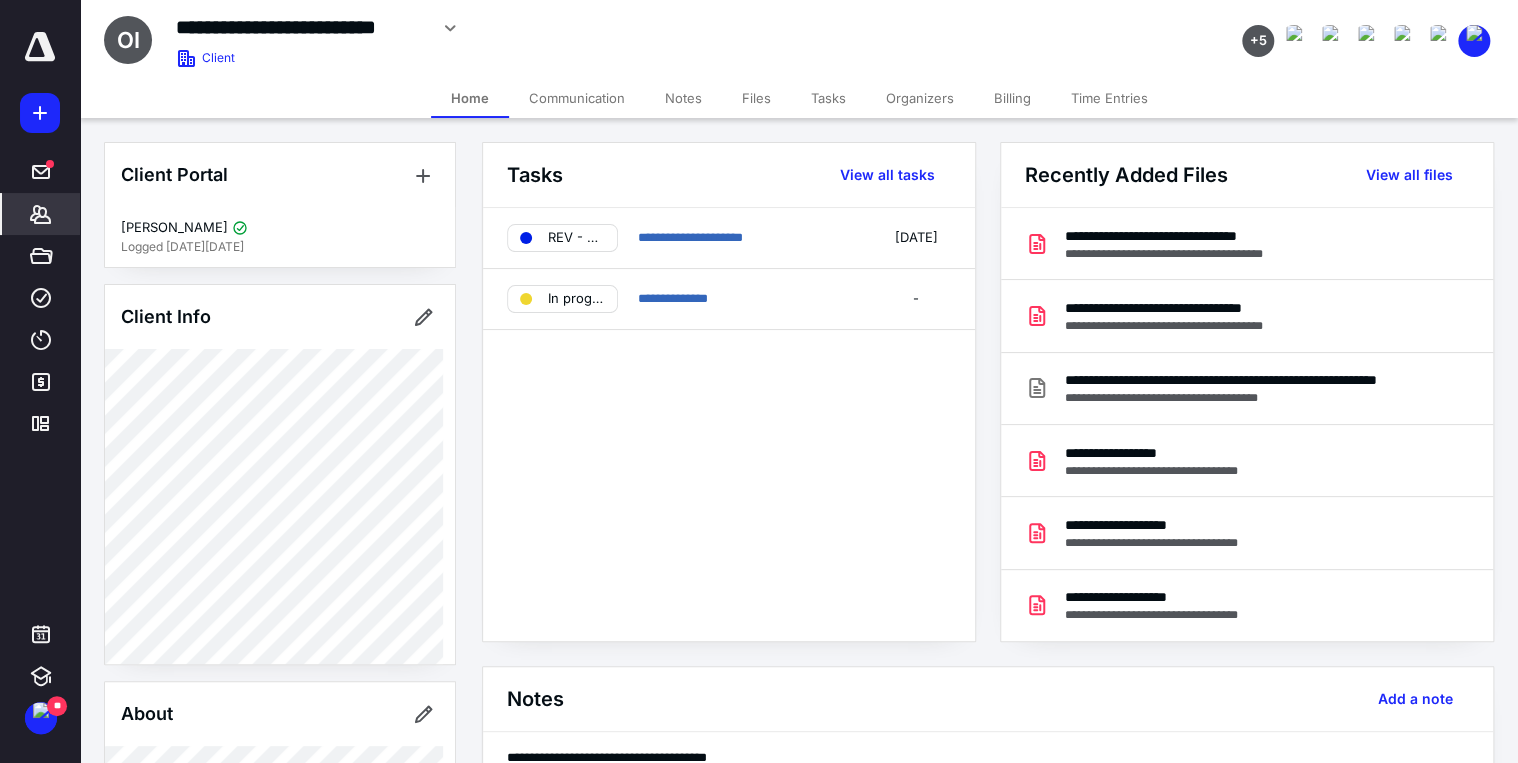 click on "Home" at bounding box center [470, 98] 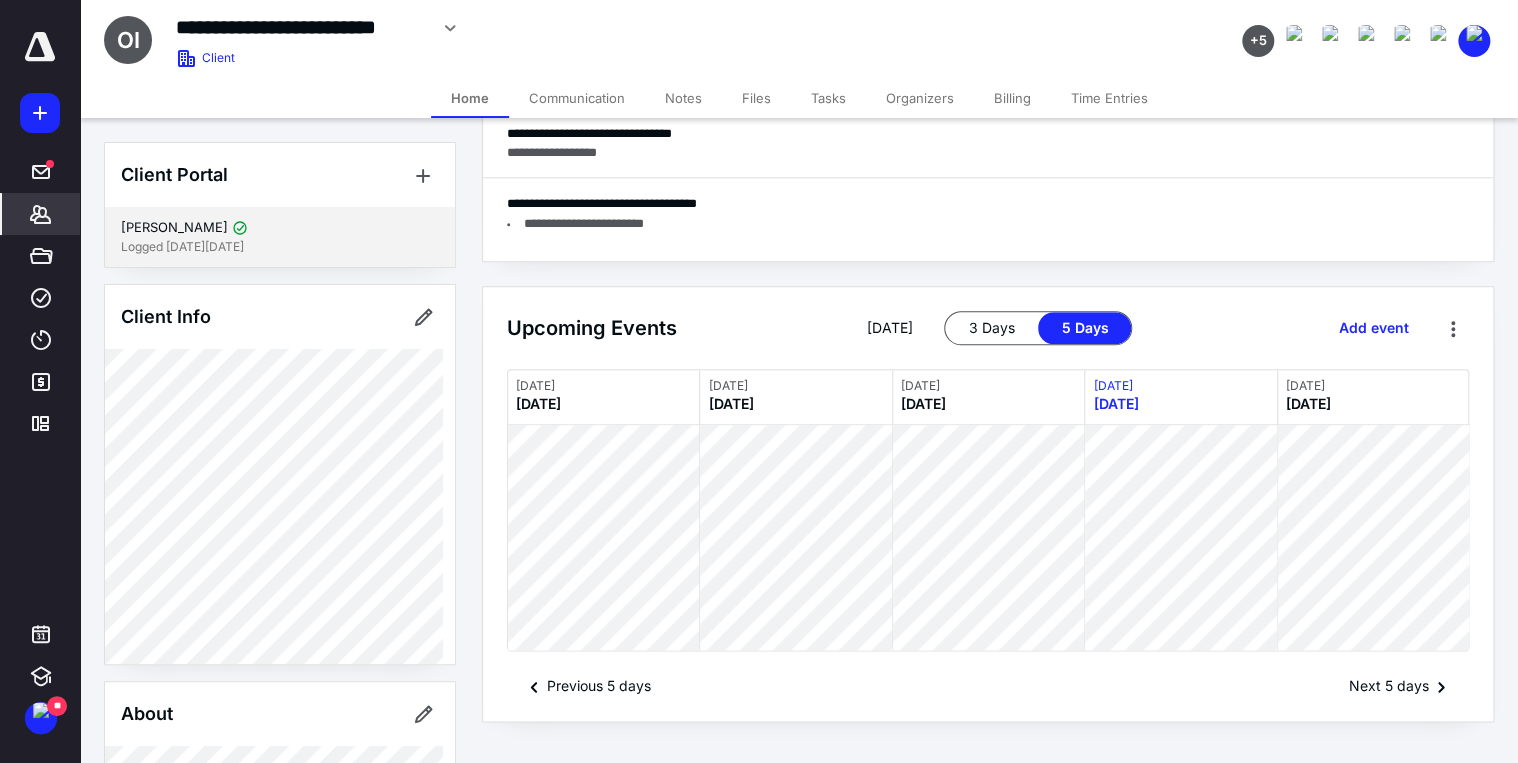 scroll, scrollTop: 424, scrollLeft: 0, axis: vertical 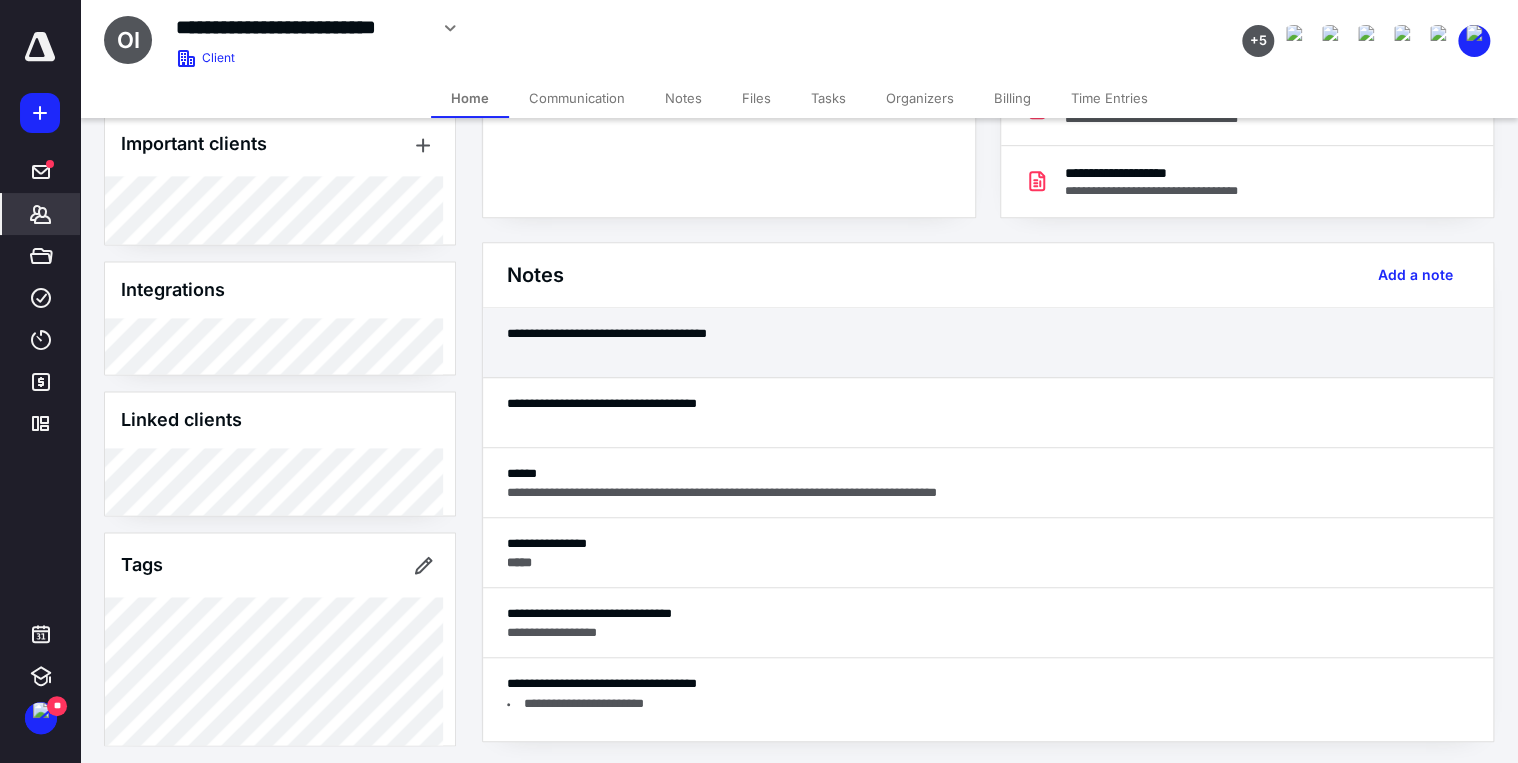click on "**********" at bounding box center [988, 333] 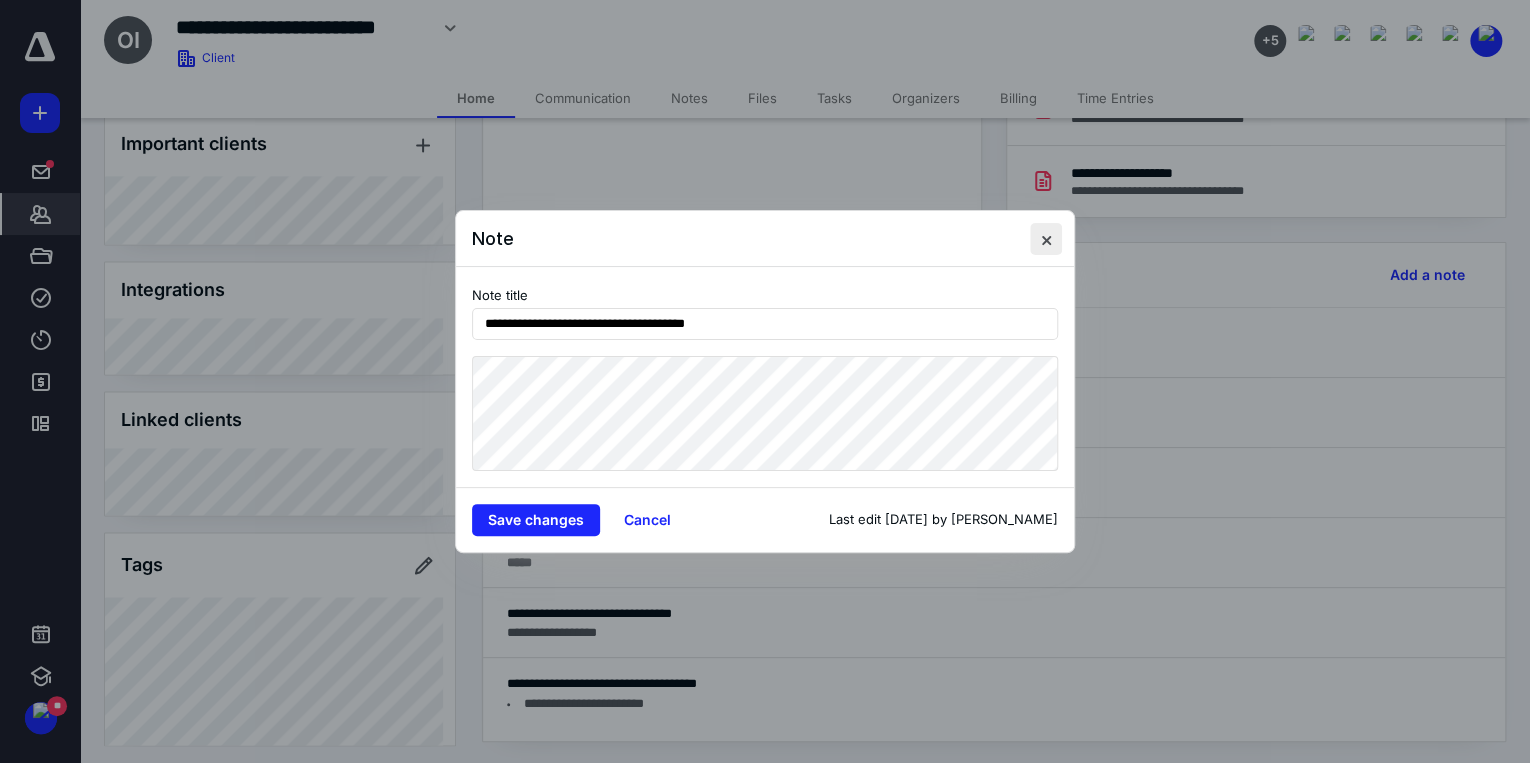 click at bounding box center (1046, 239) 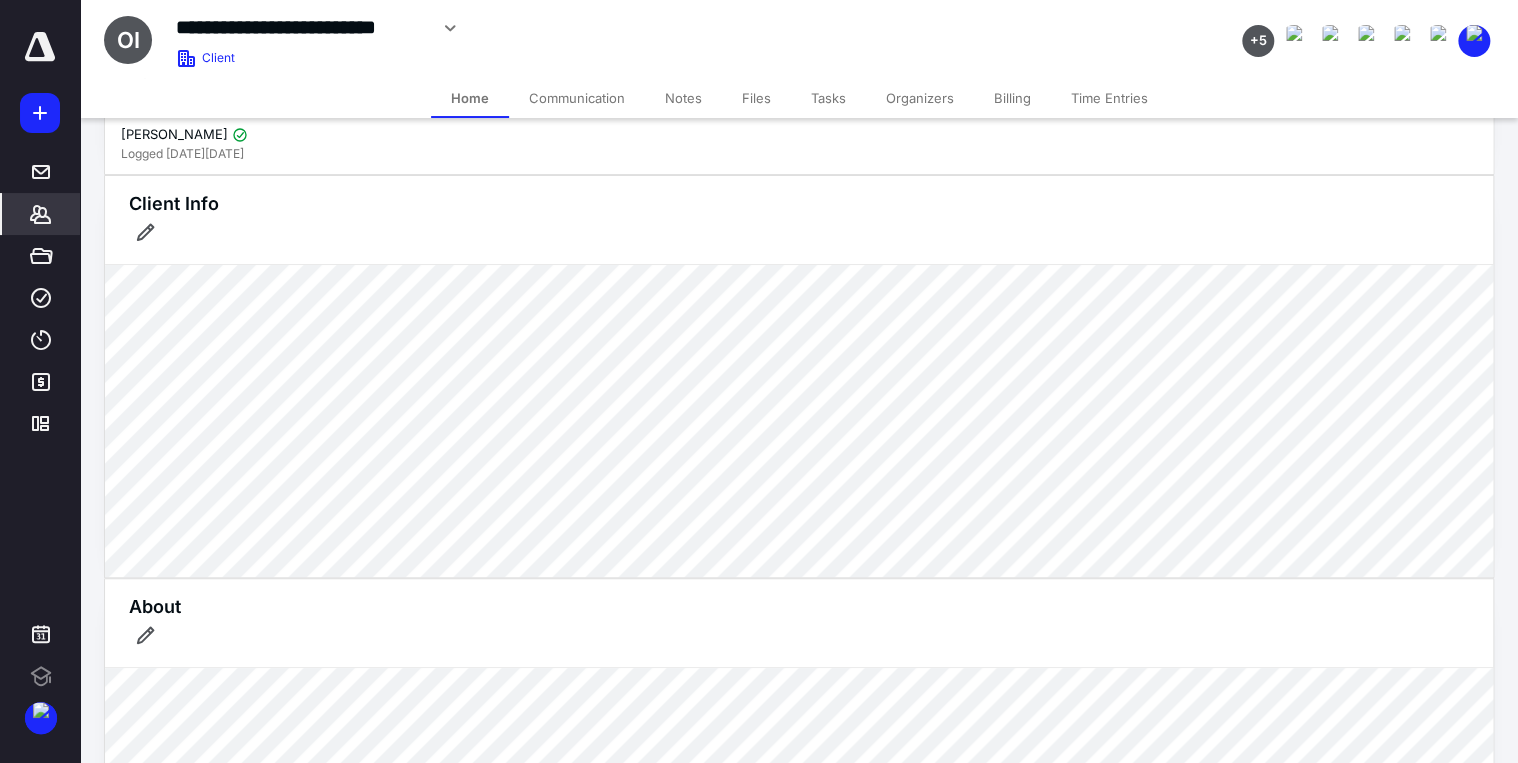 scroll, scrollTop: 2324, scrollLeft: 0, axis: vertical 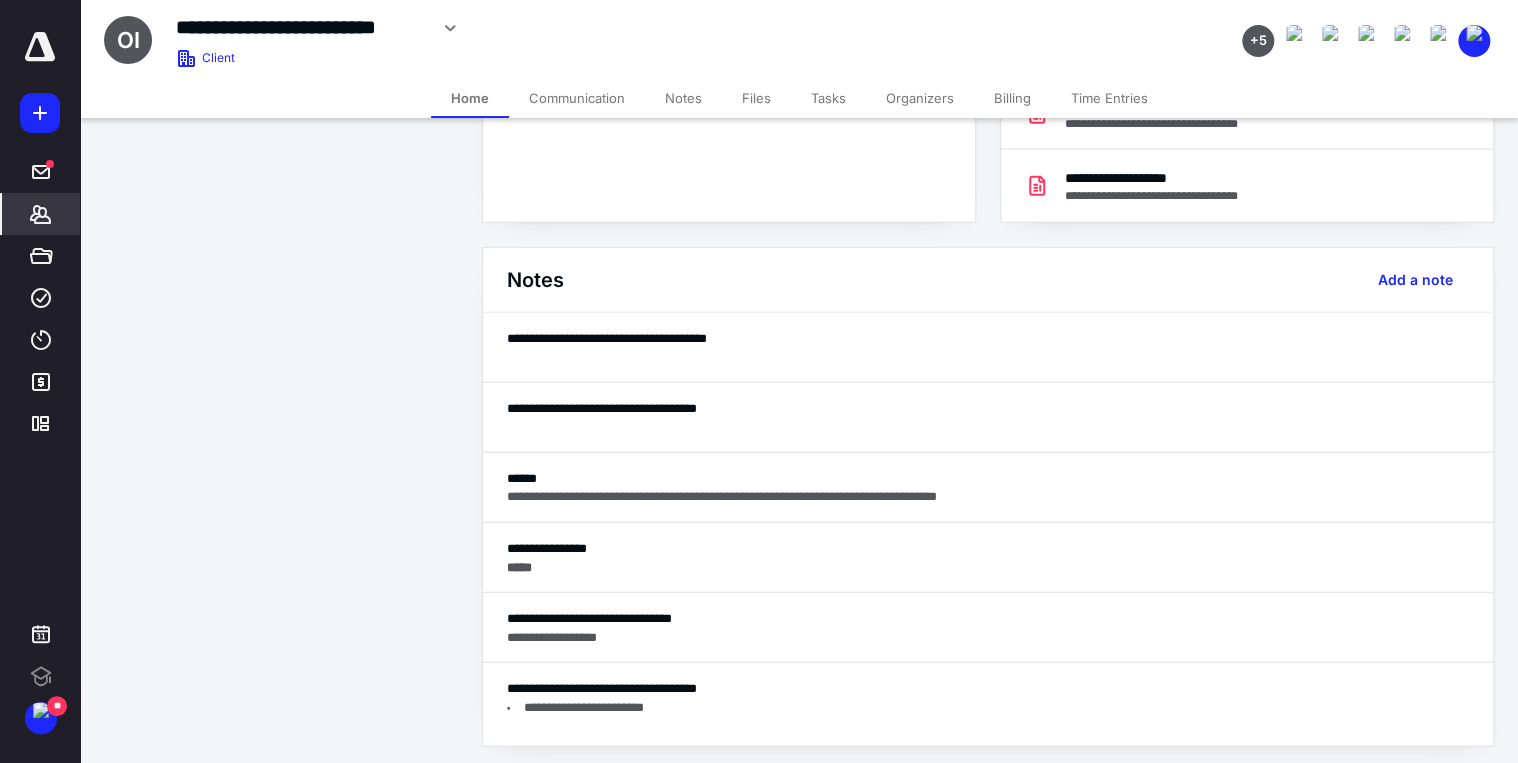 click on "Files" at bounding box center [756, 98] 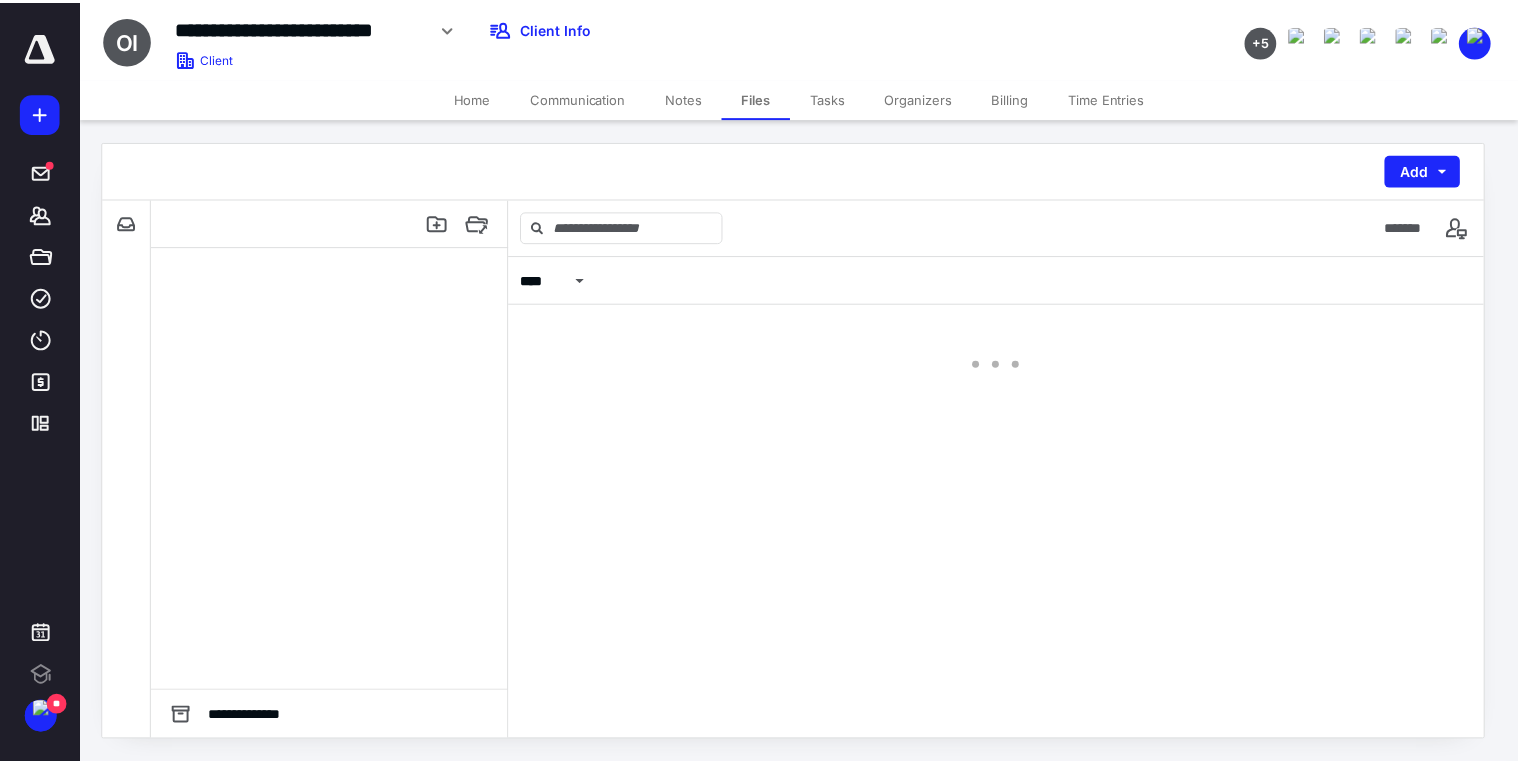 scroll, scrollTop: 0, scrollLeft: 0, axis: both 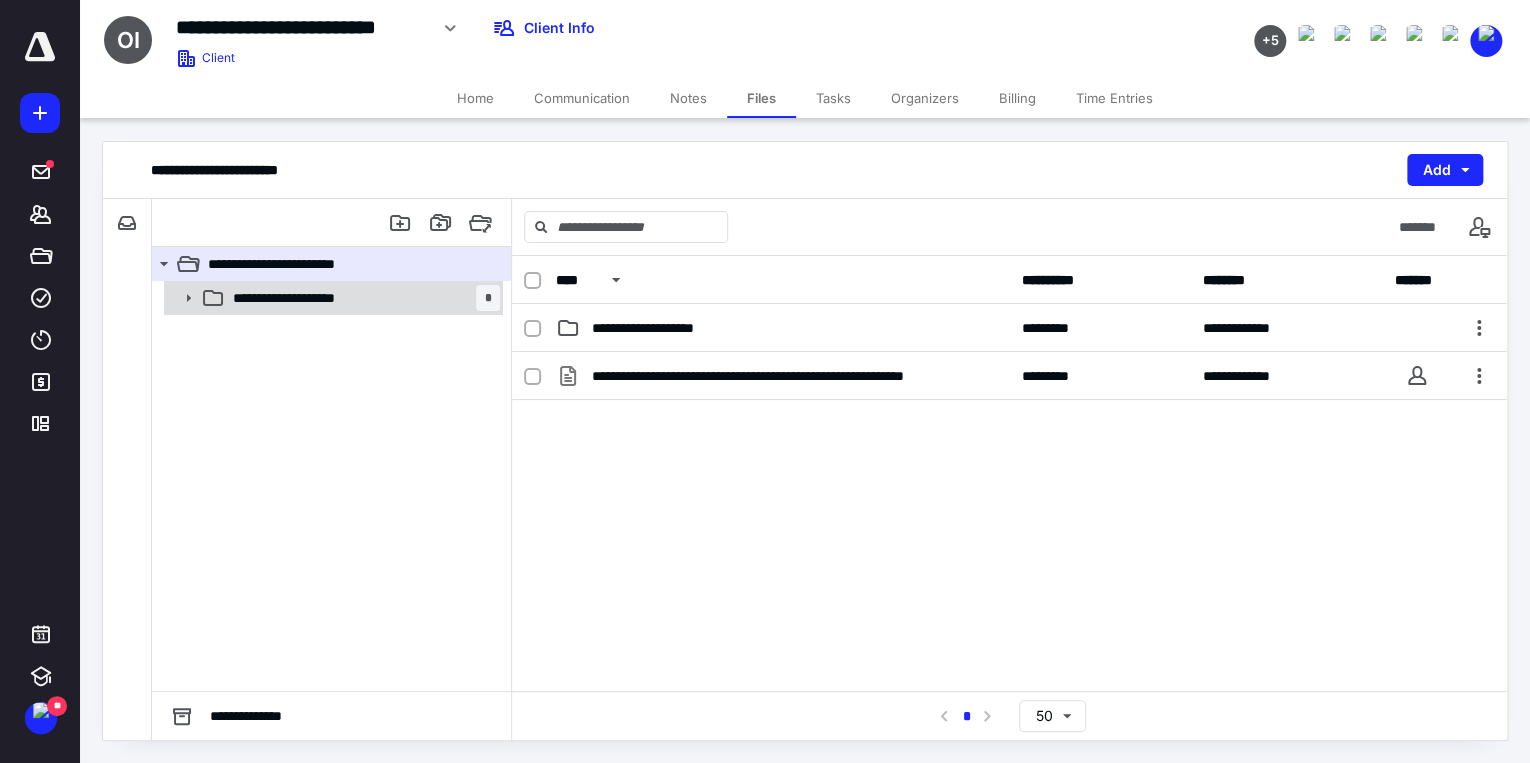 click 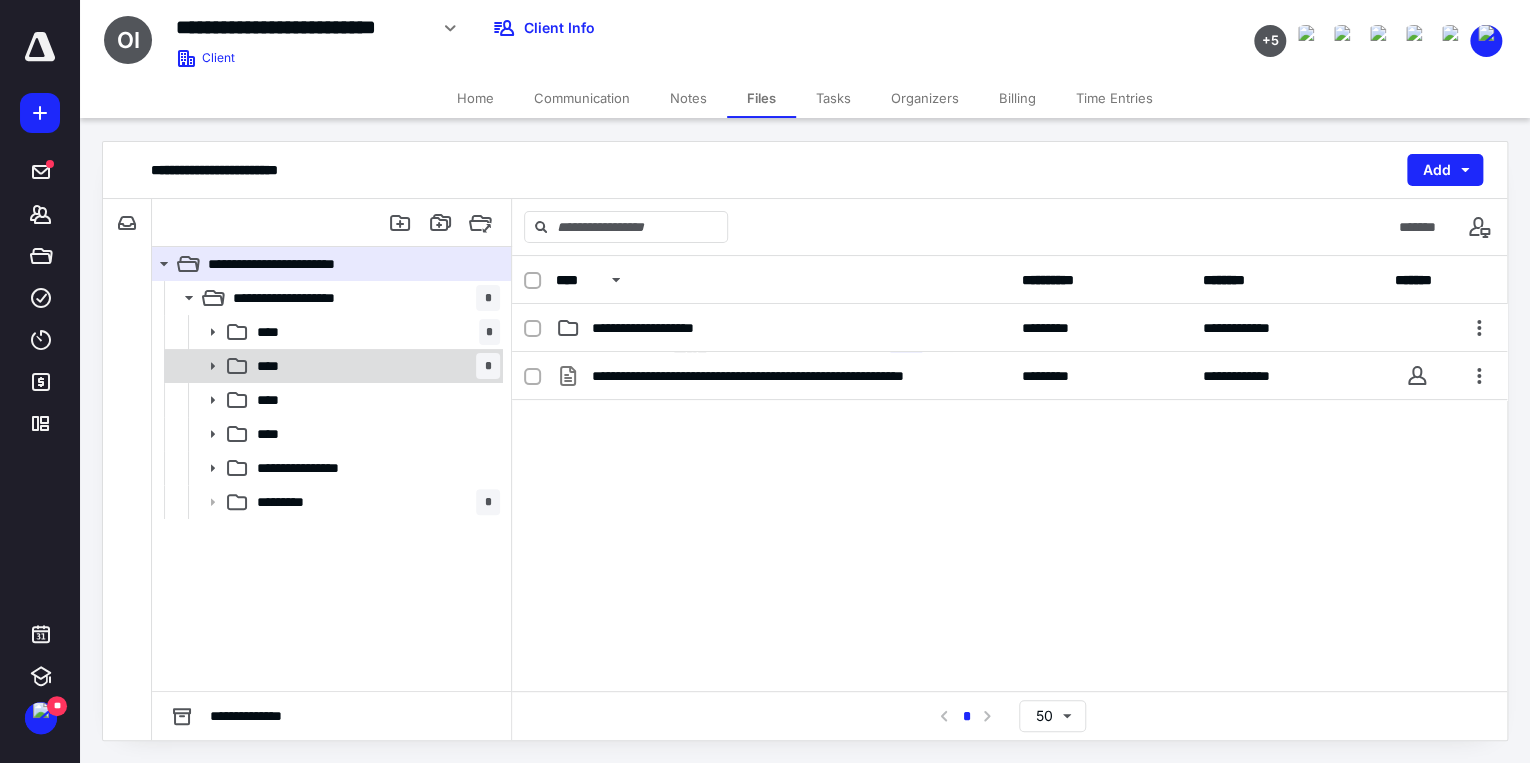 click at bounding box center (206, 434) 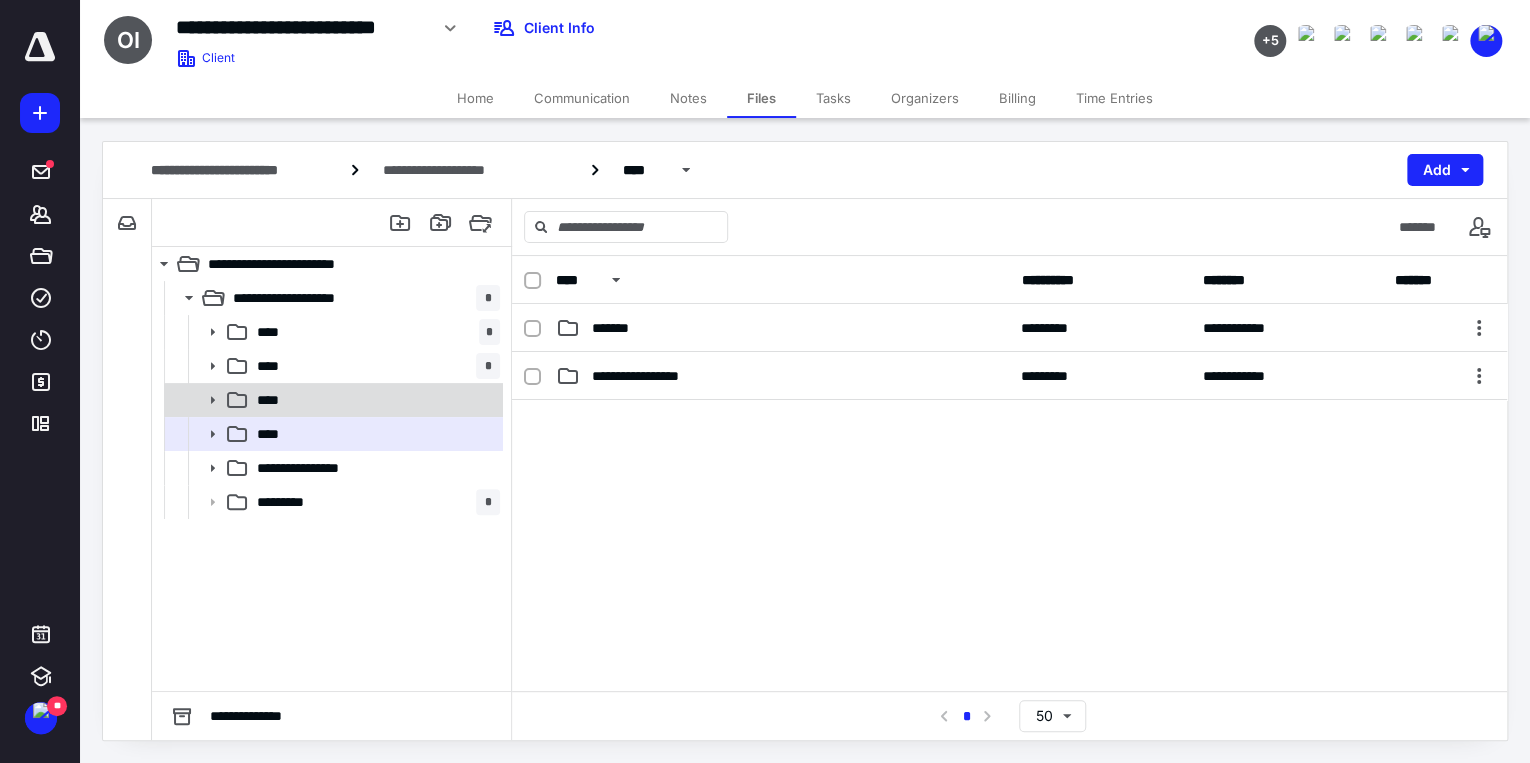 click 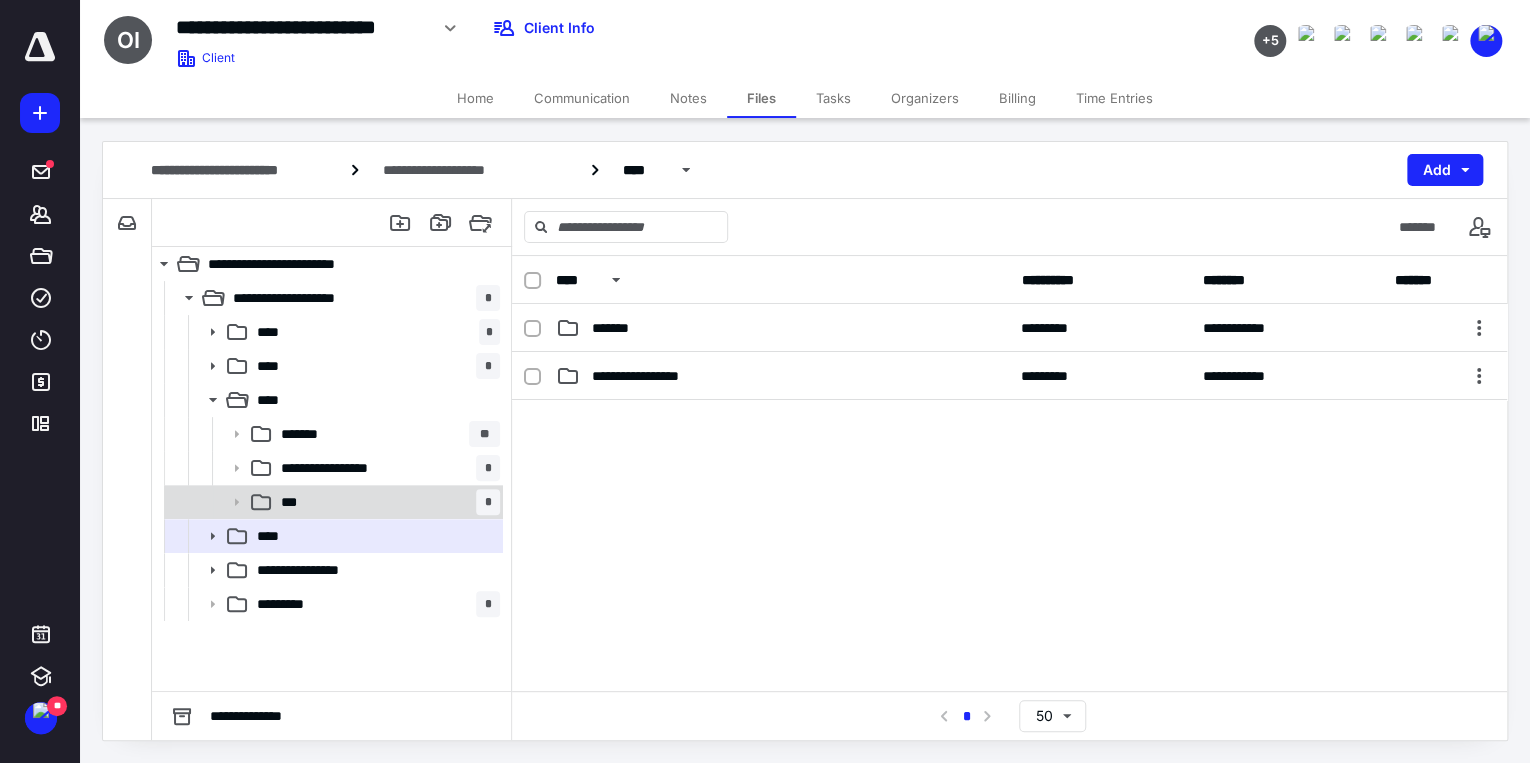 click 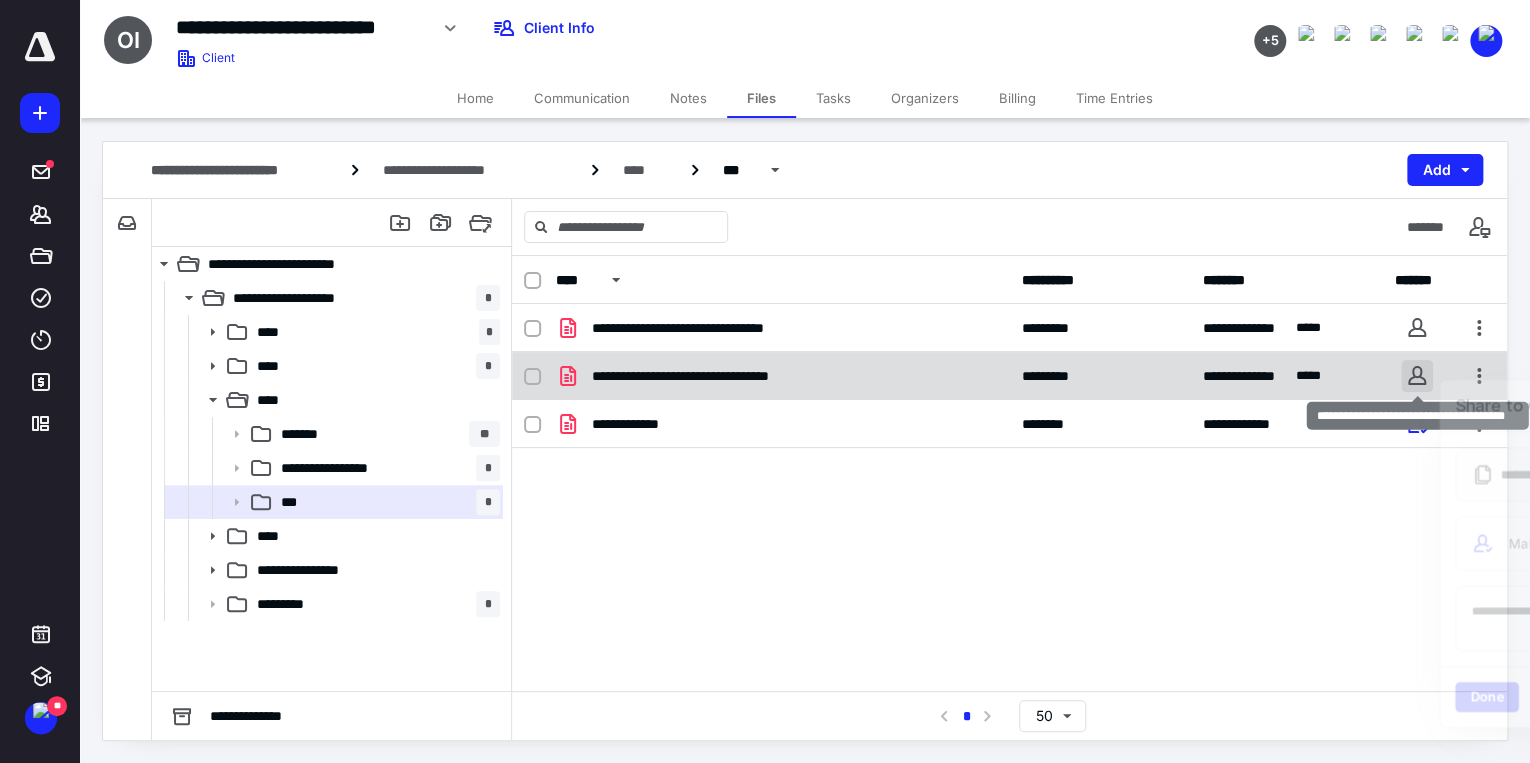 click on "**********" at bounding box center [765, 381] 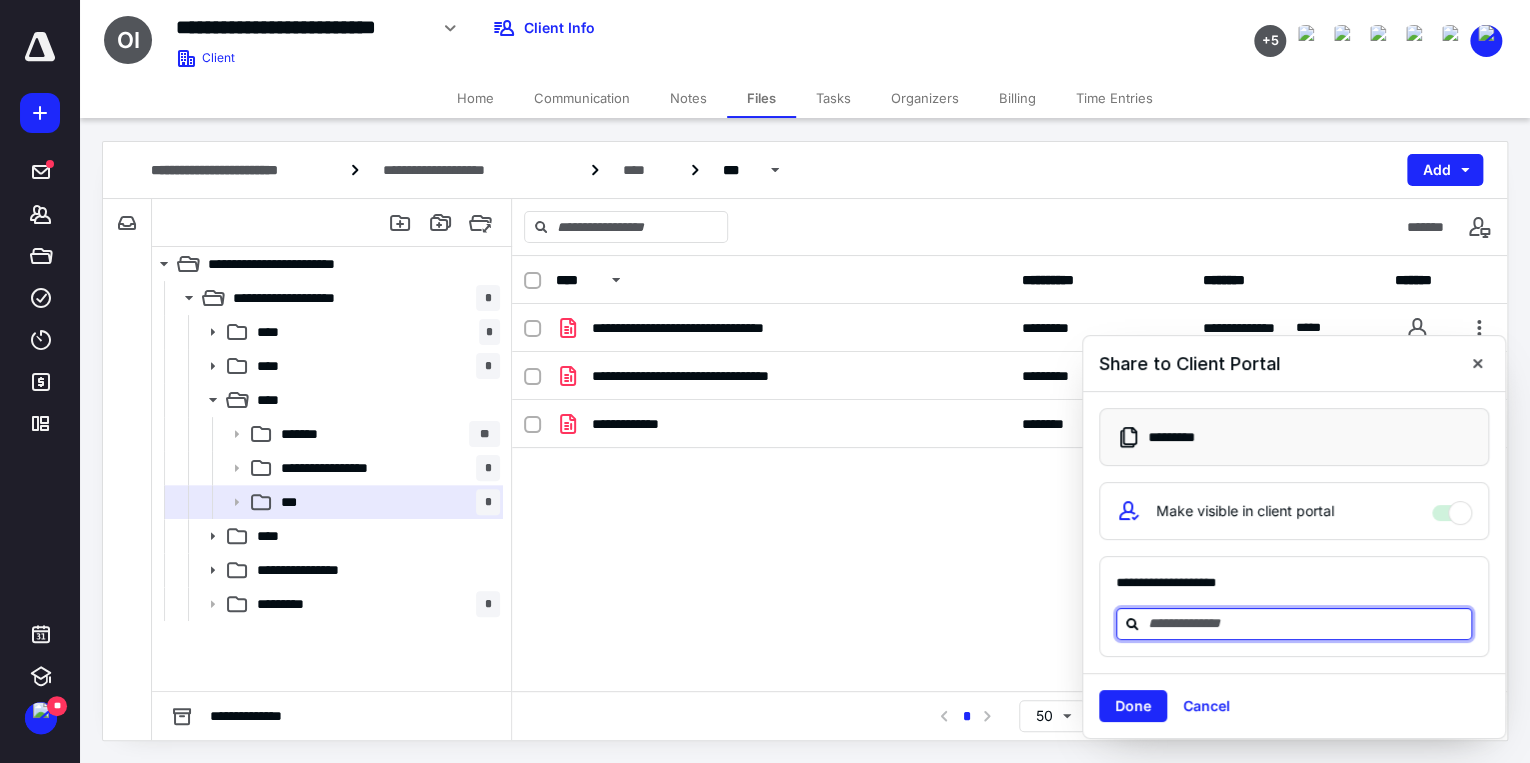 click at bounding box center [1306, 623] 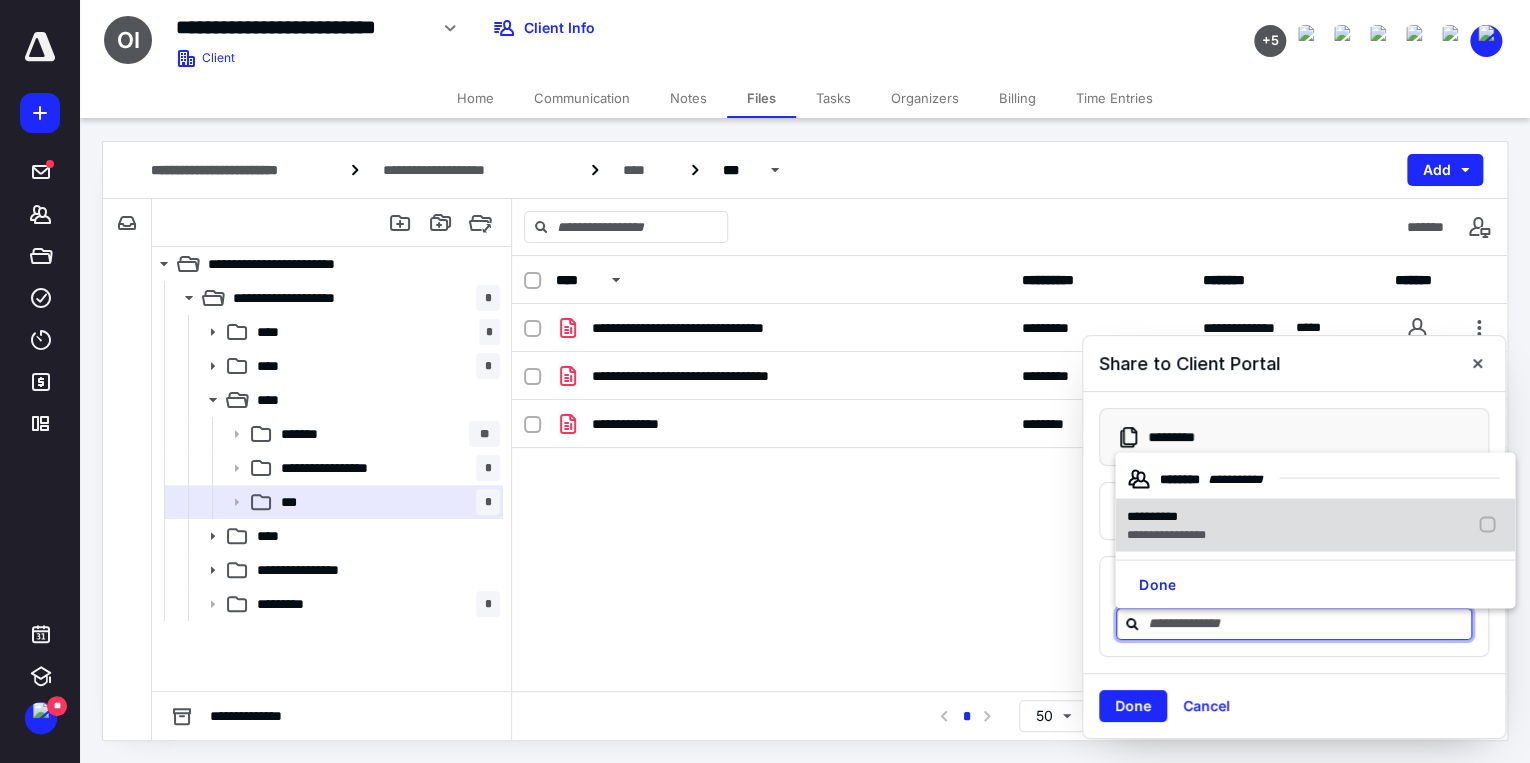 click on "**********" at bounding box center [1166, 516] 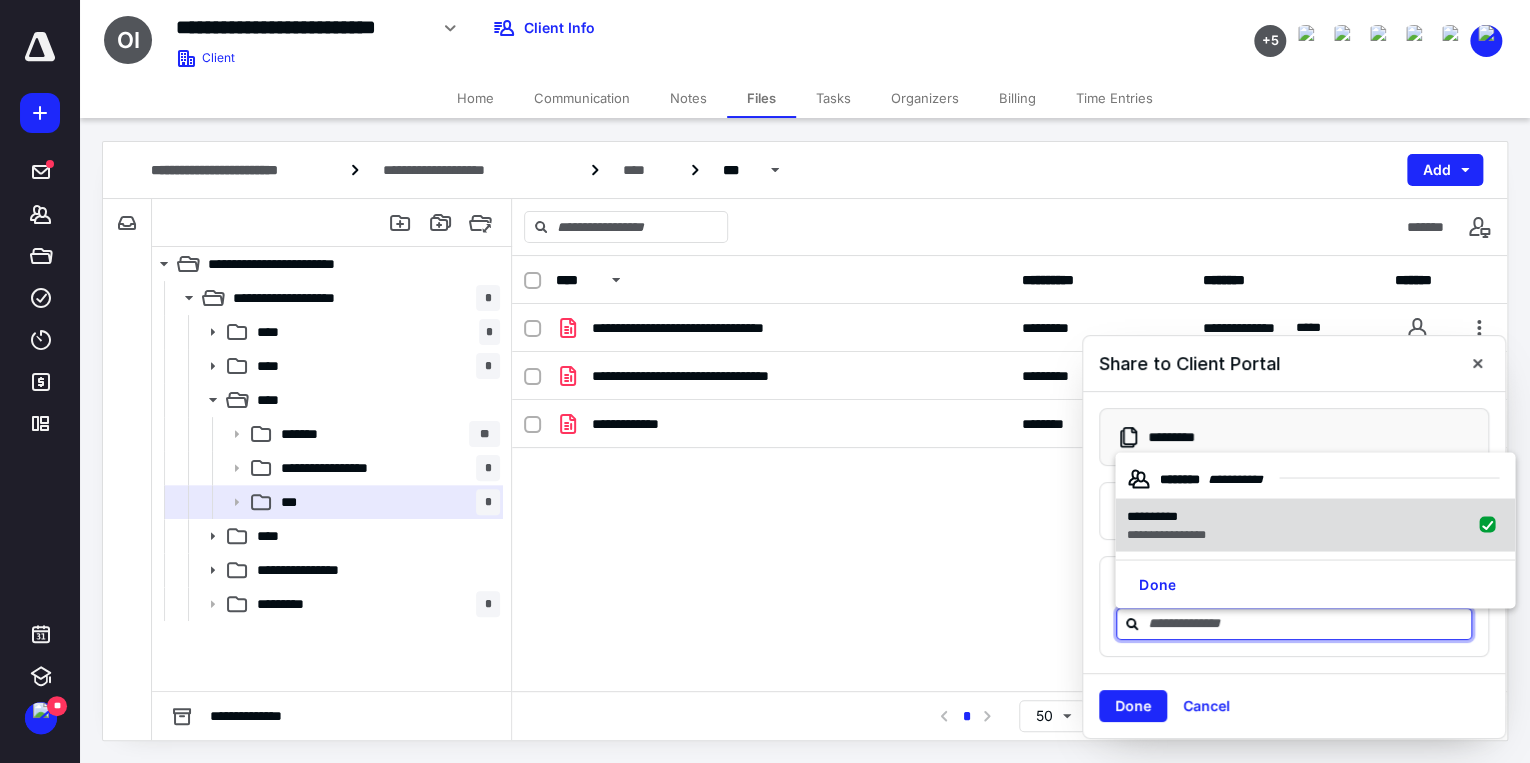 checkbox on "true" 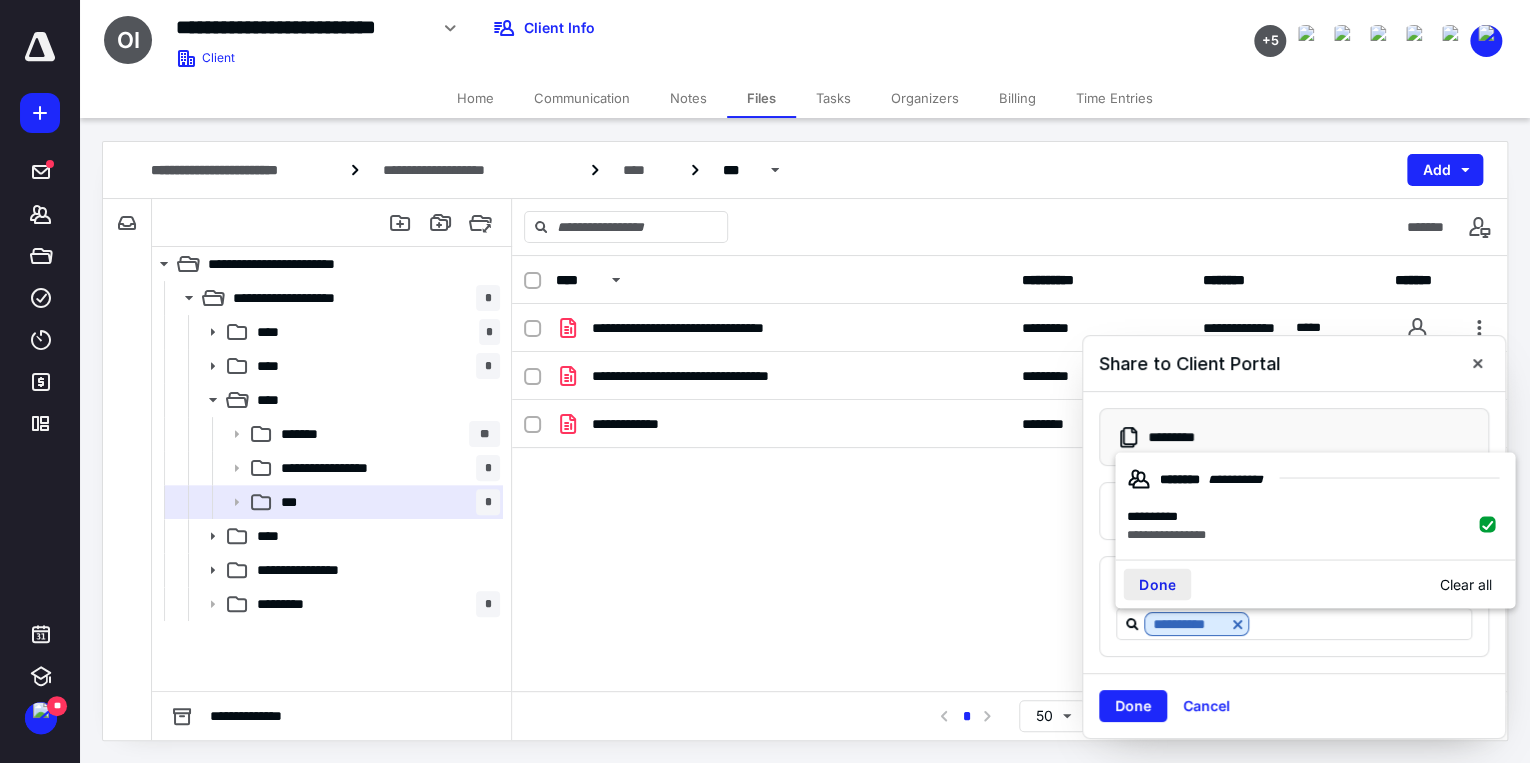 click on "Done" at bounding box center [1157, 585] 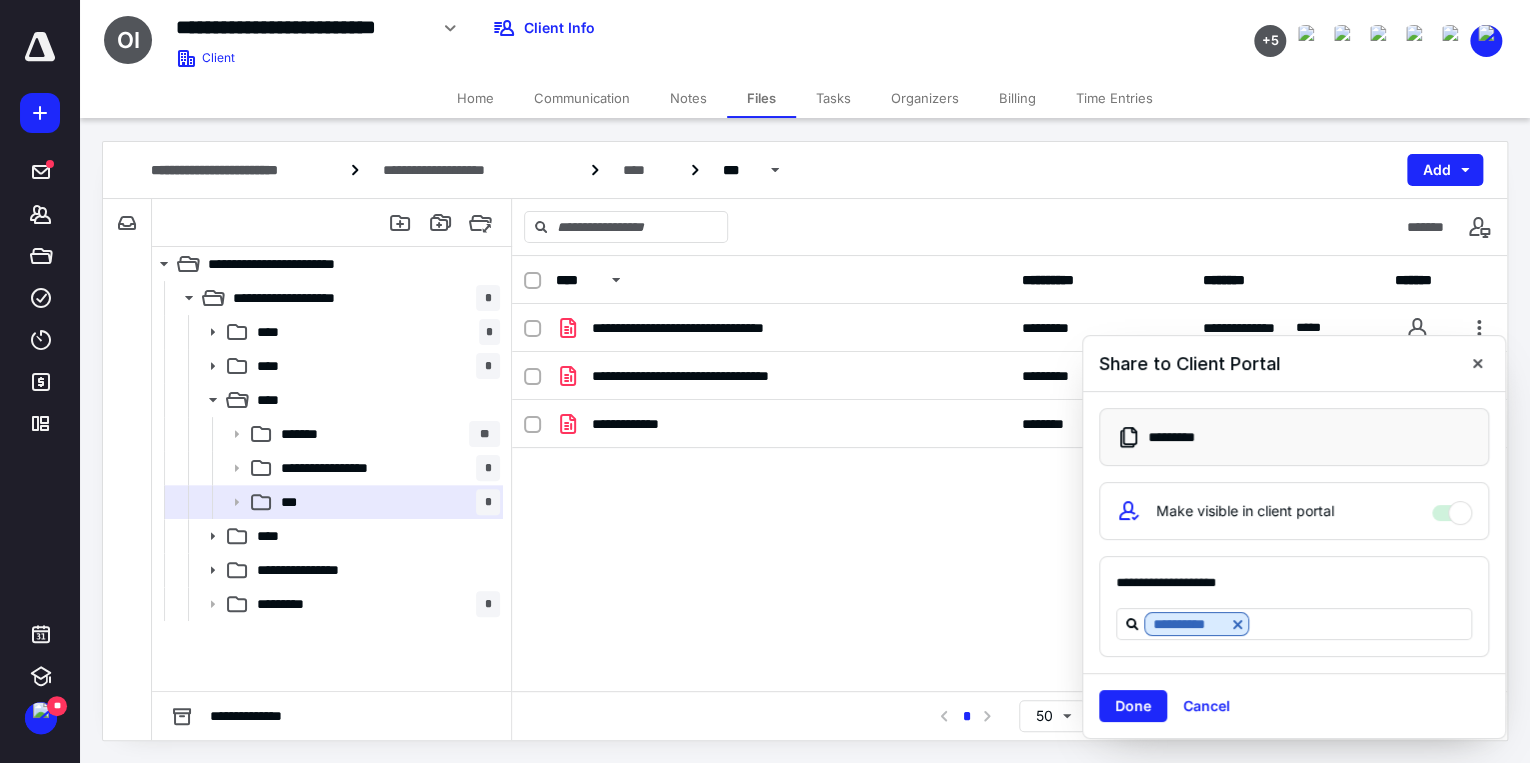 click on "Done" at bounding box center [1133, 706] 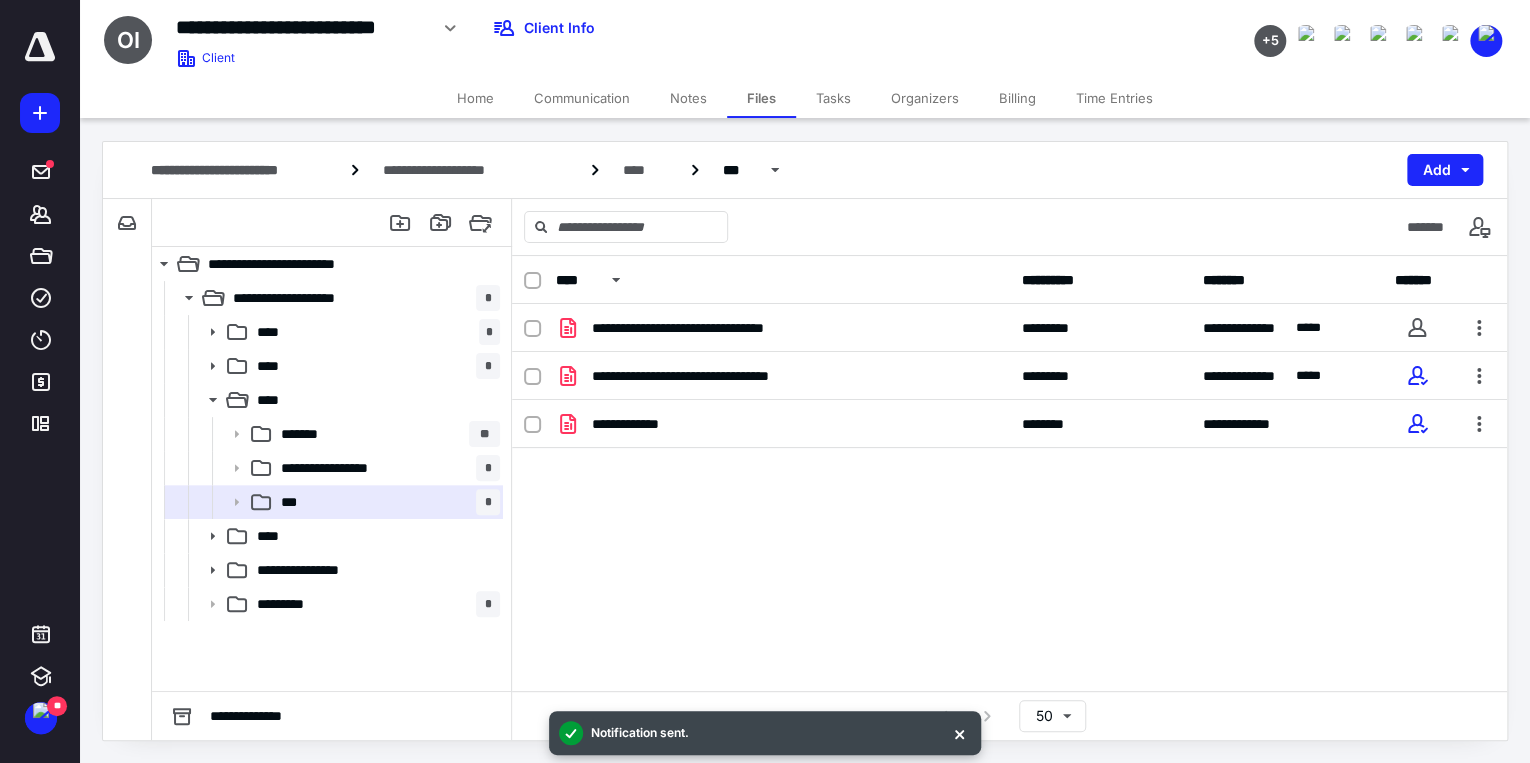 click on "Billing" at bounding box center [1017, 98] 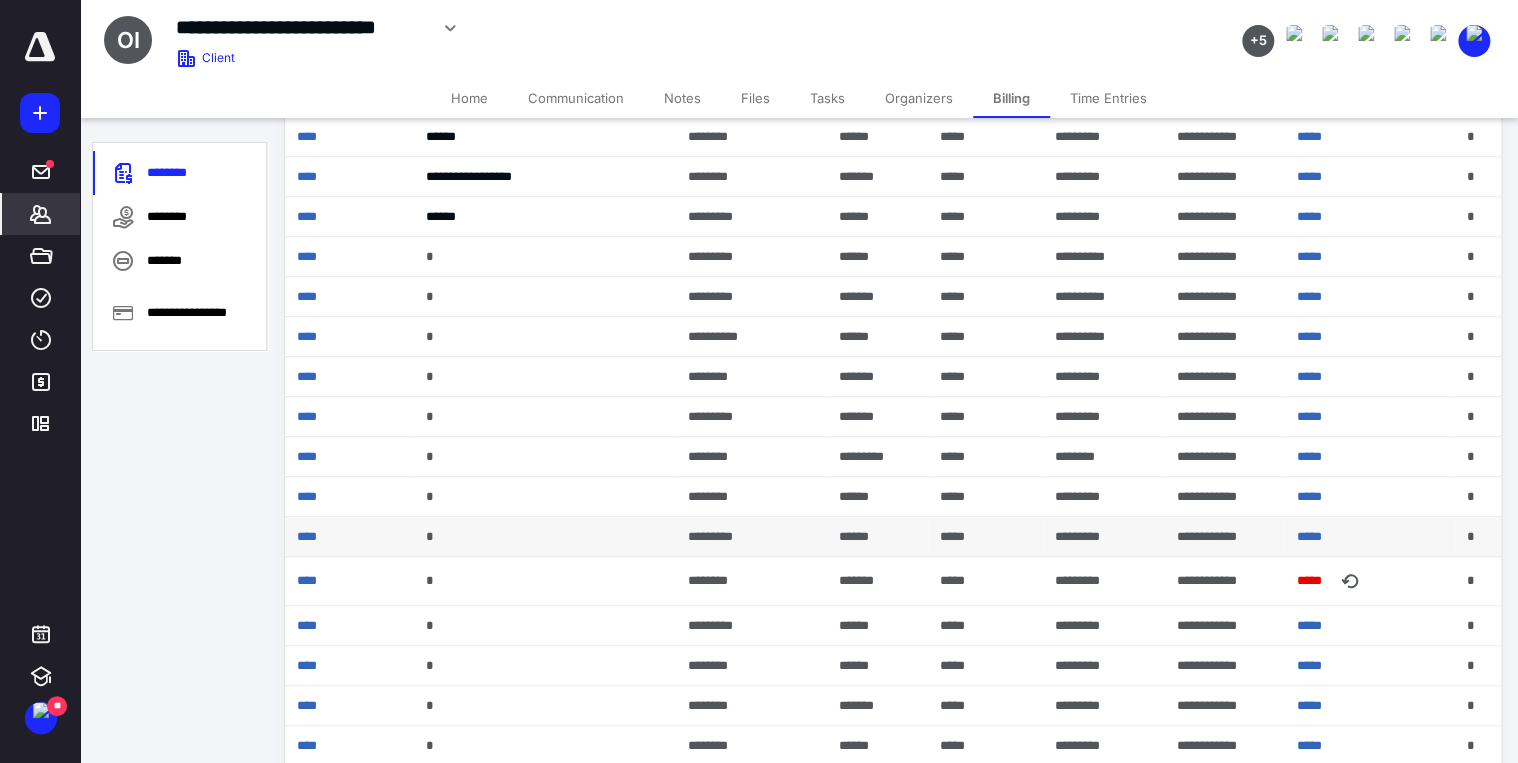 scroll, scrollTop: 240, scrollLeft: 0, axis: vertical 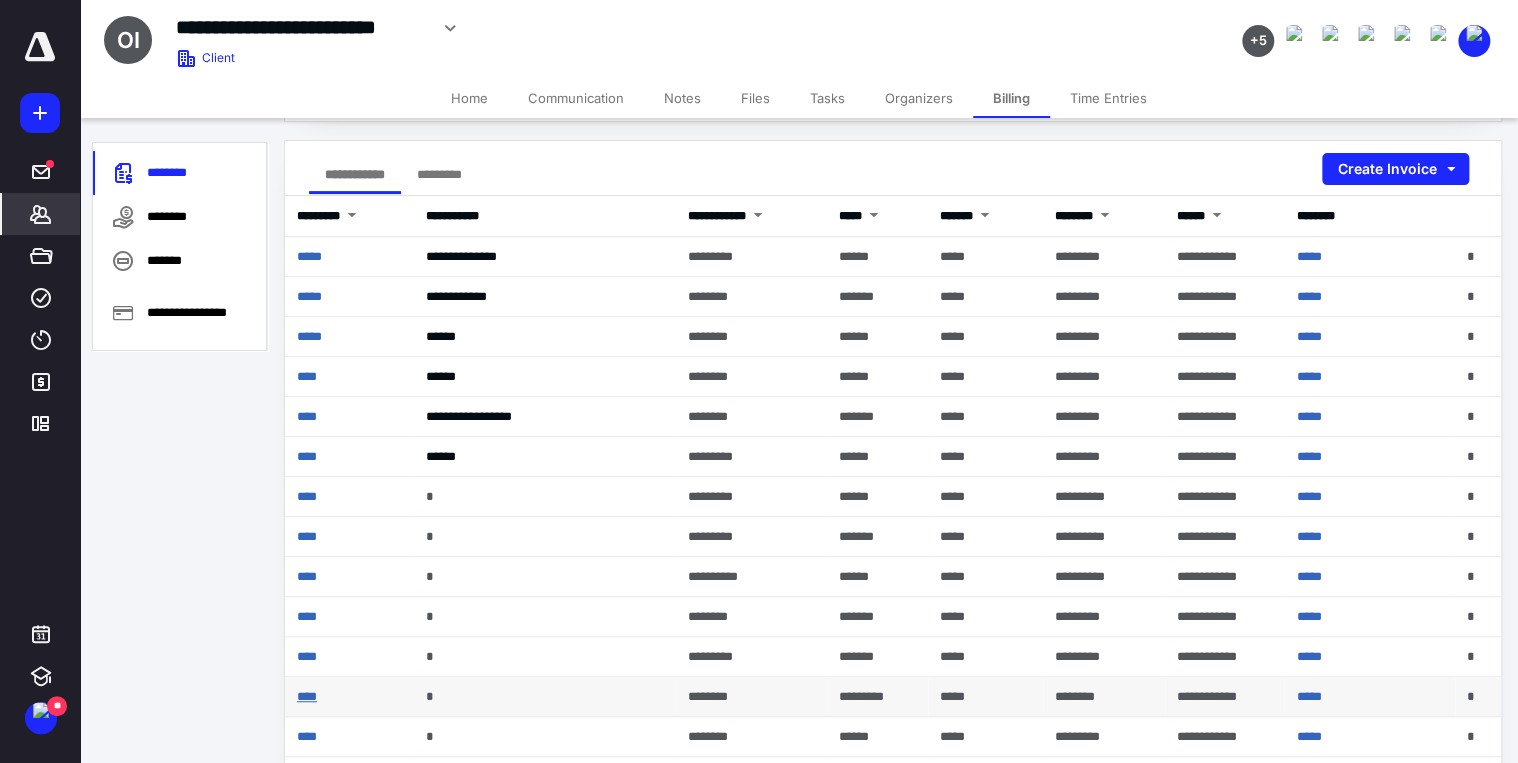 click on "****" at bounding box center (307, 696) 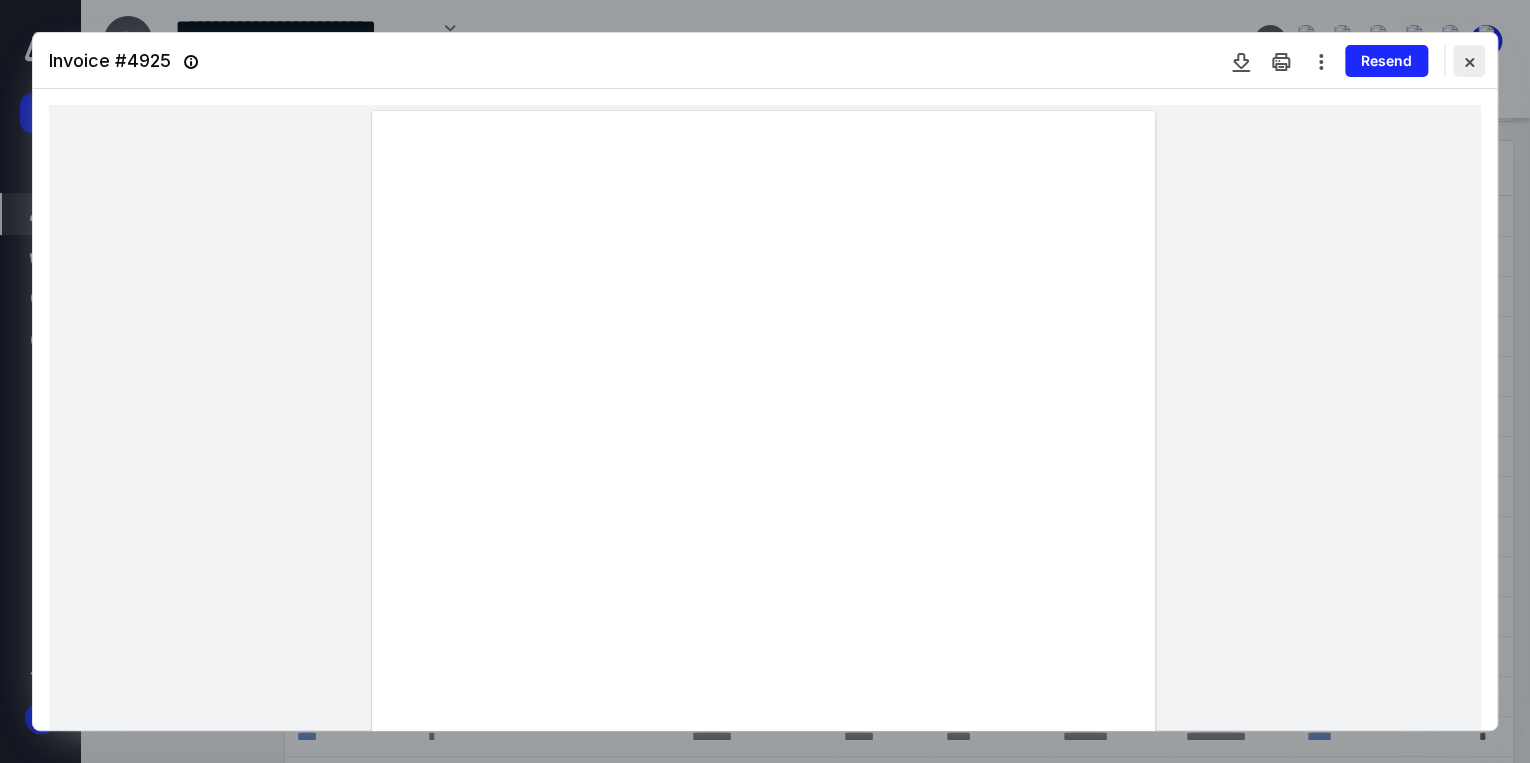 click at bounding box center [1469, 61] 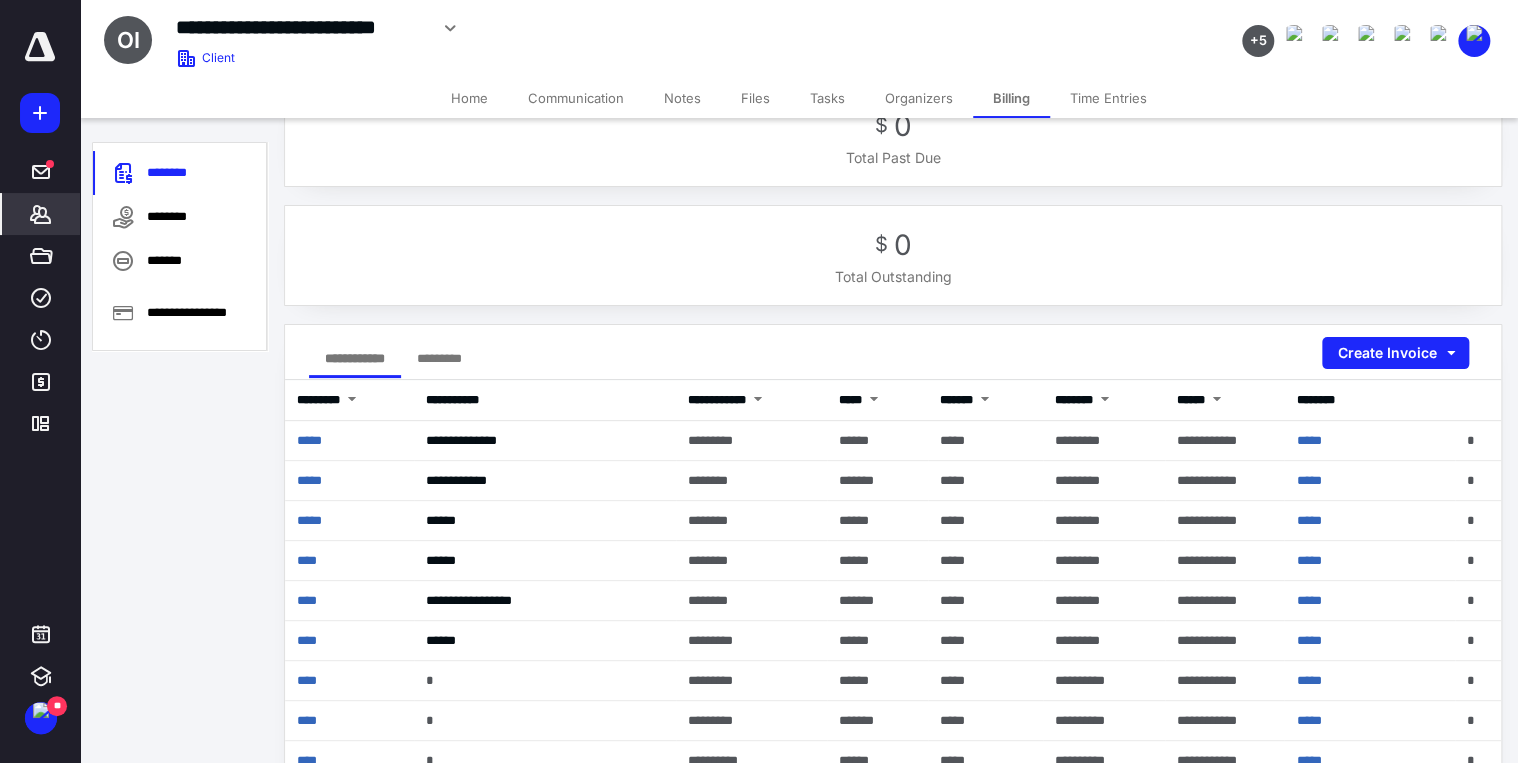 scroll, scrollTop: 0, scrollLeft: 0, axis: both 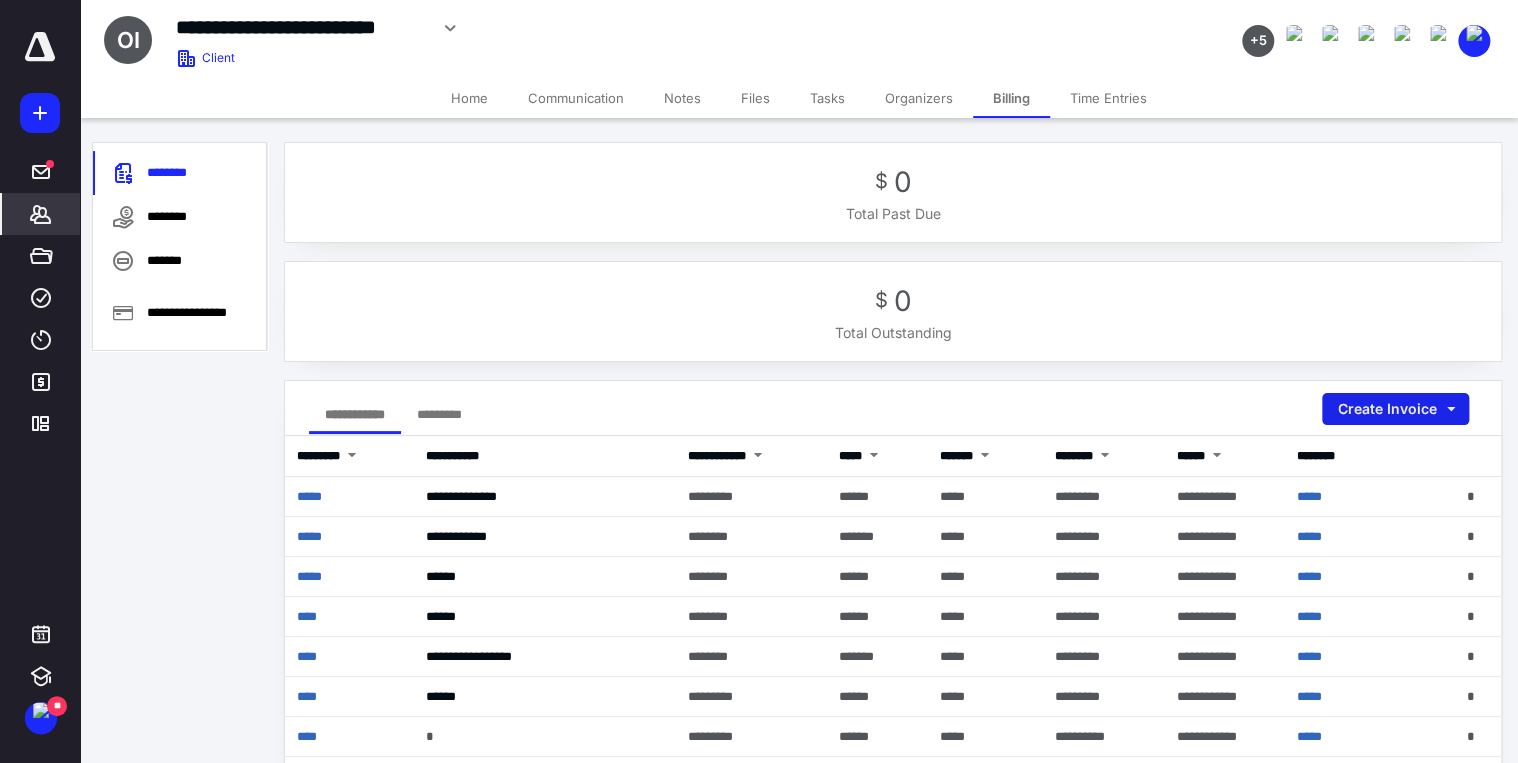 click on "Create Invoice" at bounding box center [1395, 409] 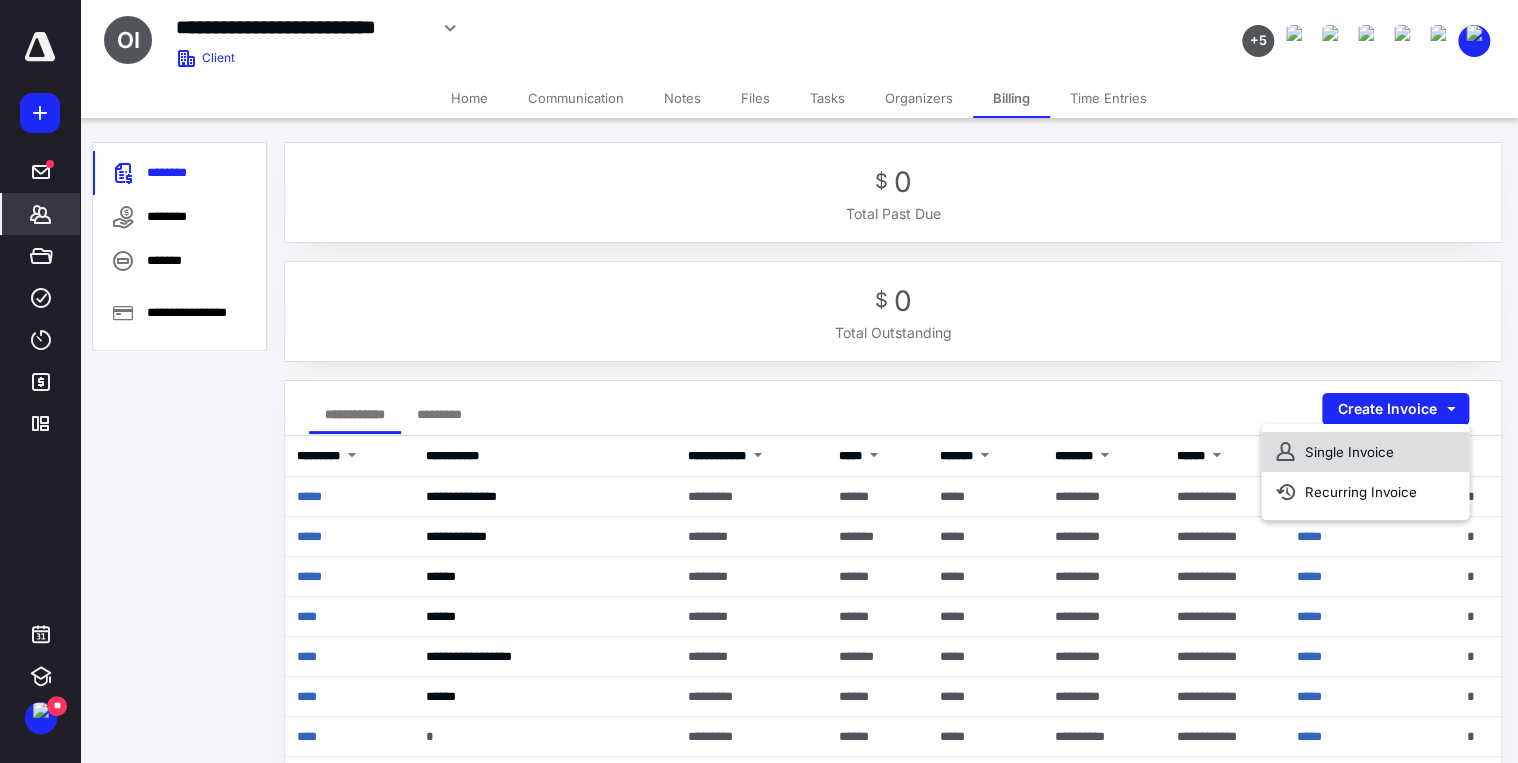 click on "Single Invoice" at bounding box center [1365, 452] 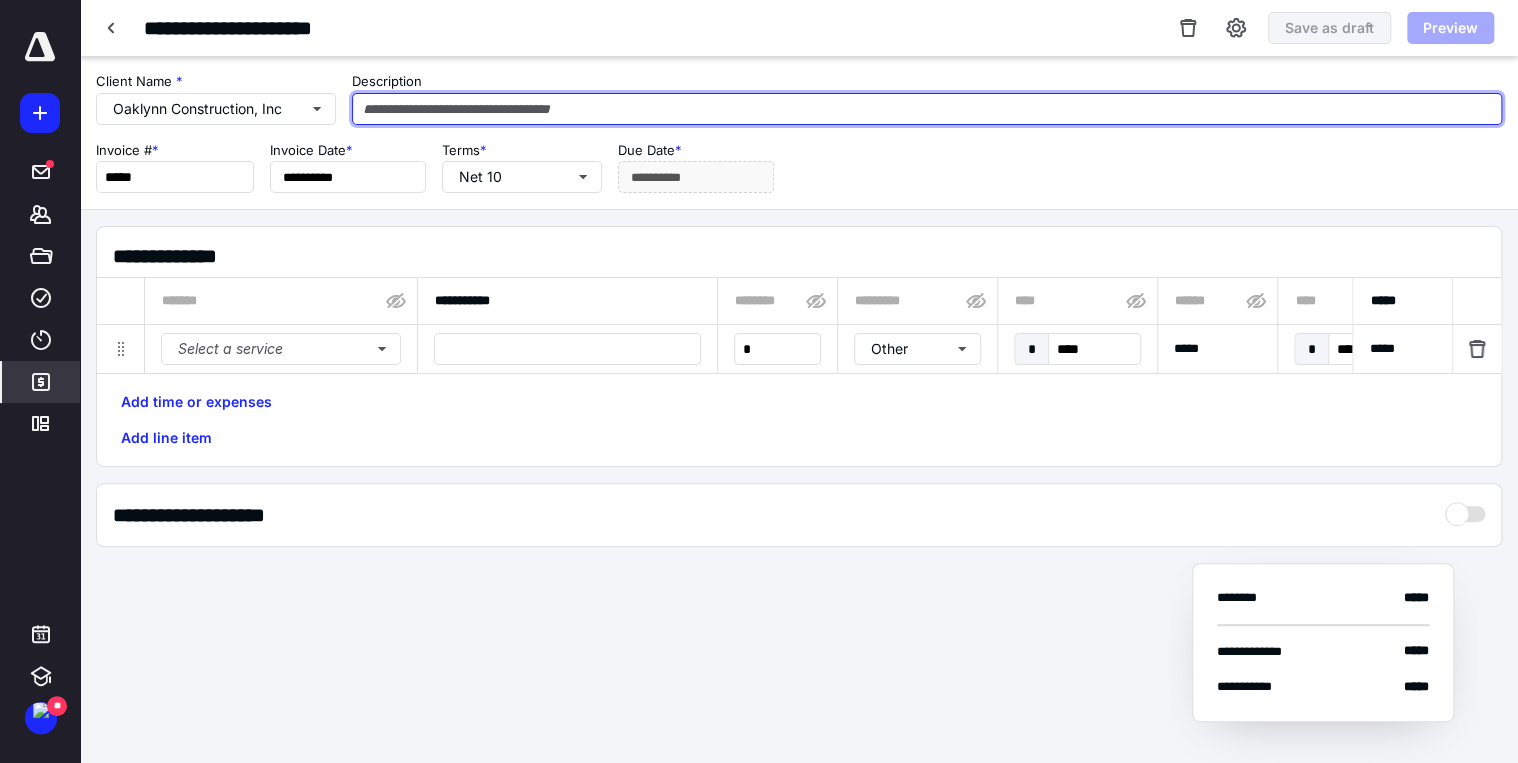 click at bounding box center (927, 109) 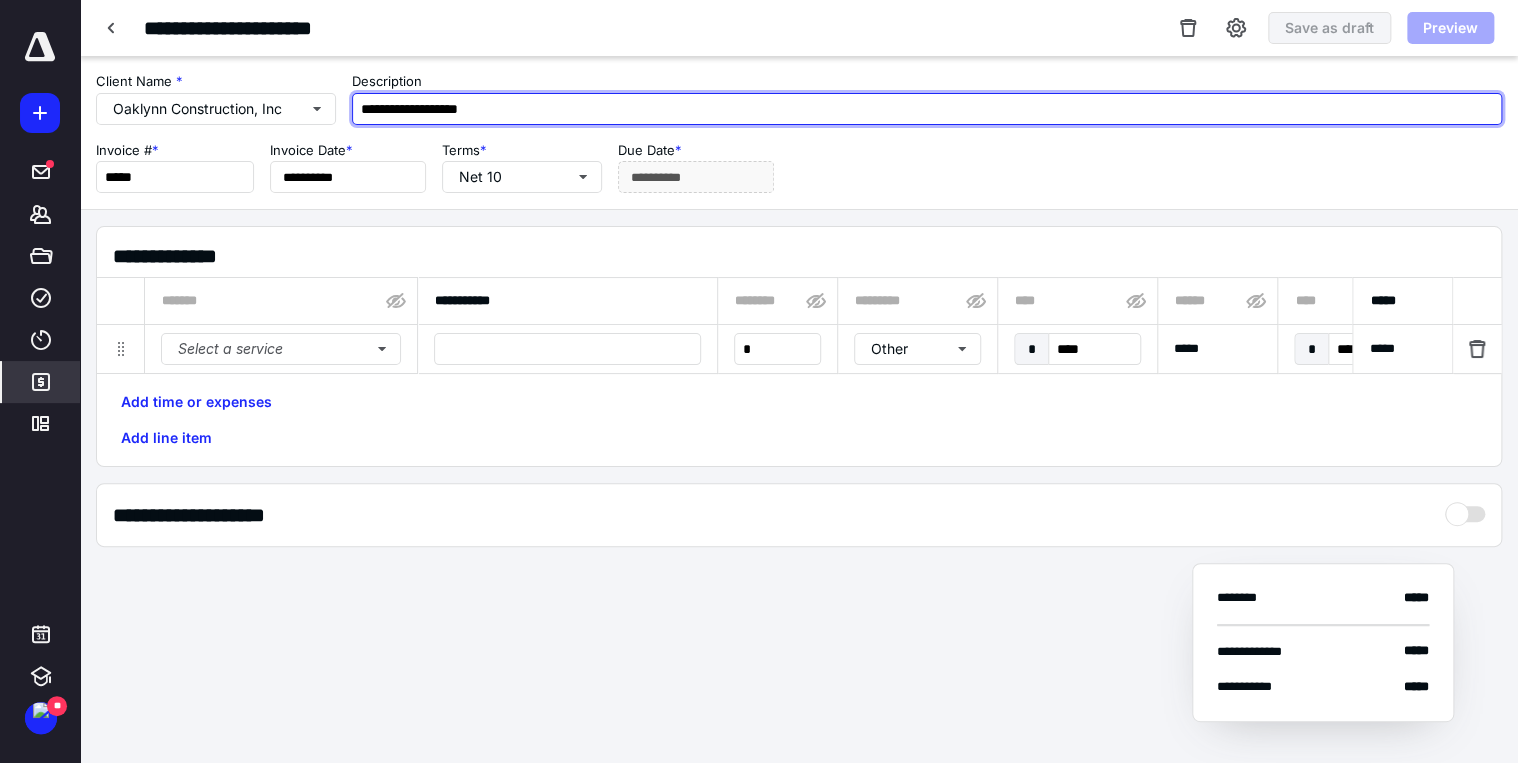 type on "**********" 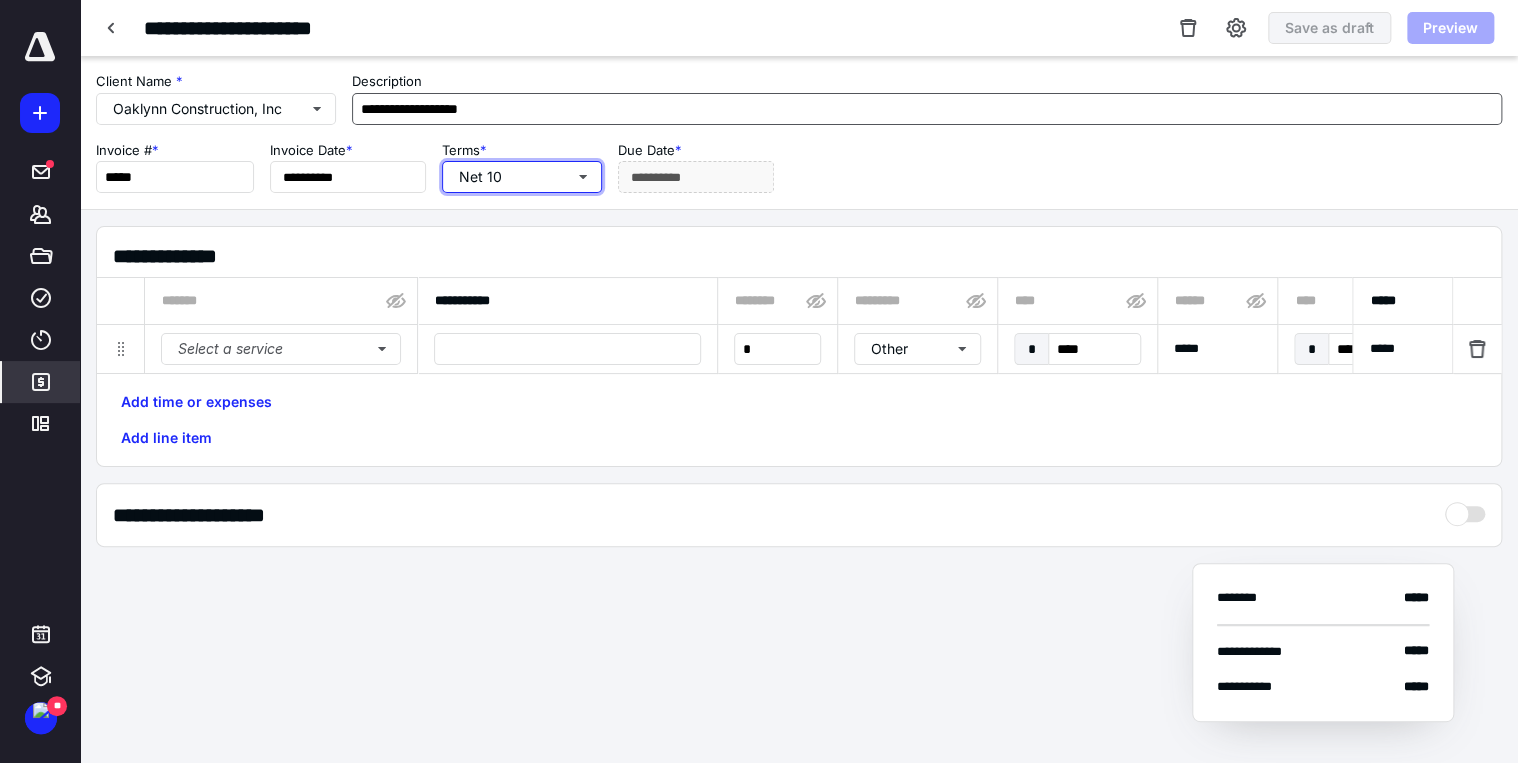 type 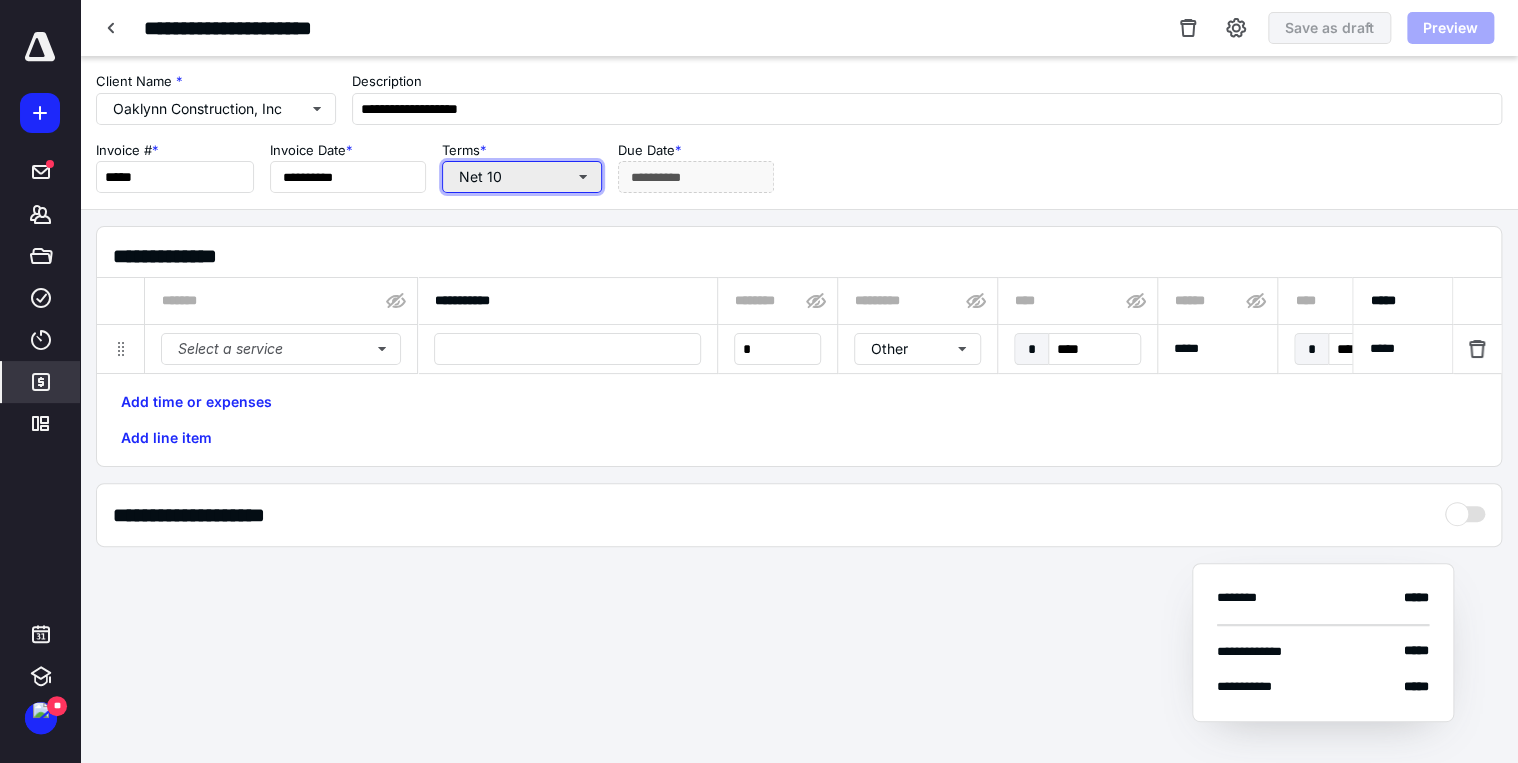 click on "Net 10" at bounding box center (522, 177) 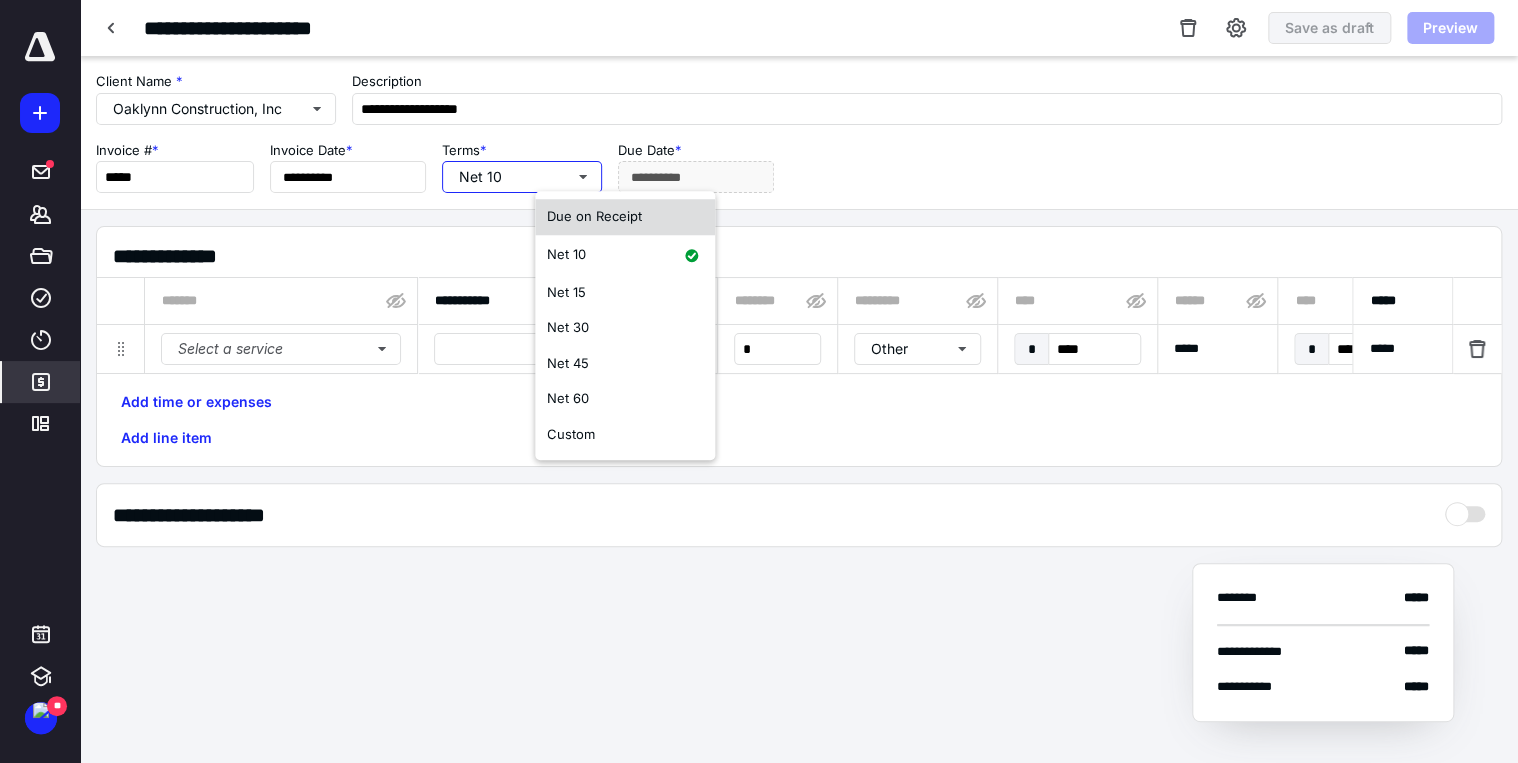 click on "Due on Receipt" at bounding box center [594, 216] 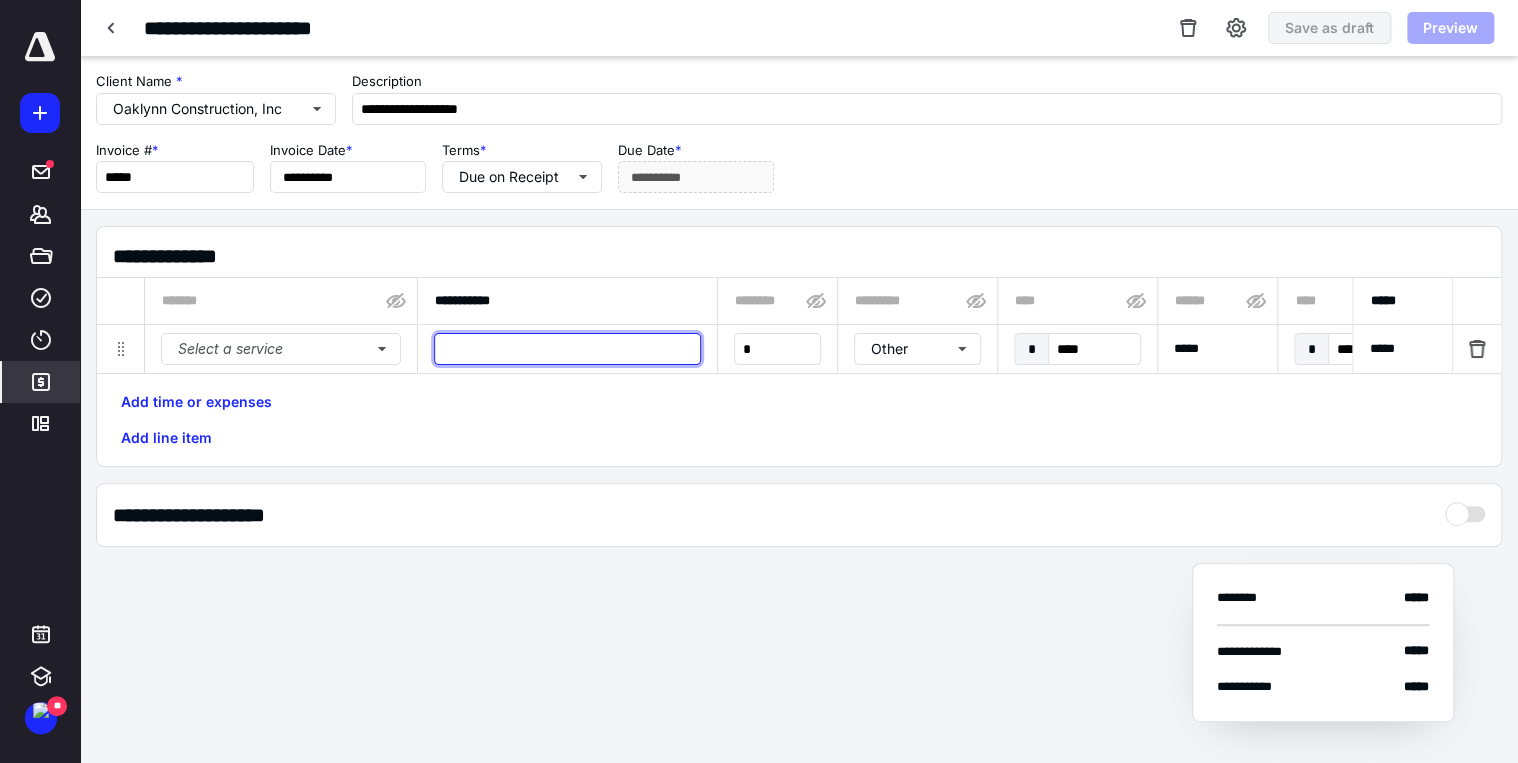 click at bounding box center (567, 349) 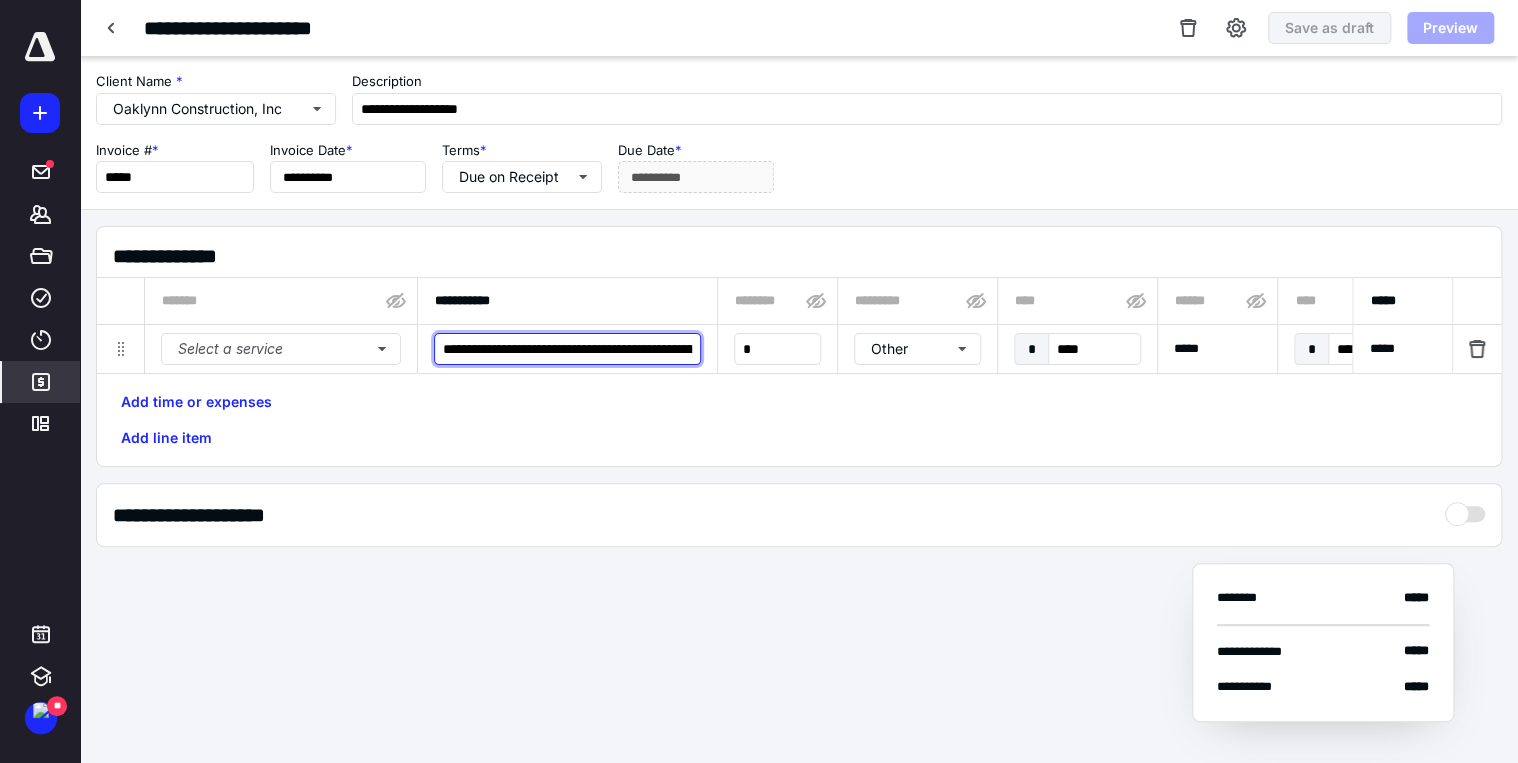 scroll, scrollTop: 0, scrollLeft: 468, axis: horizontal 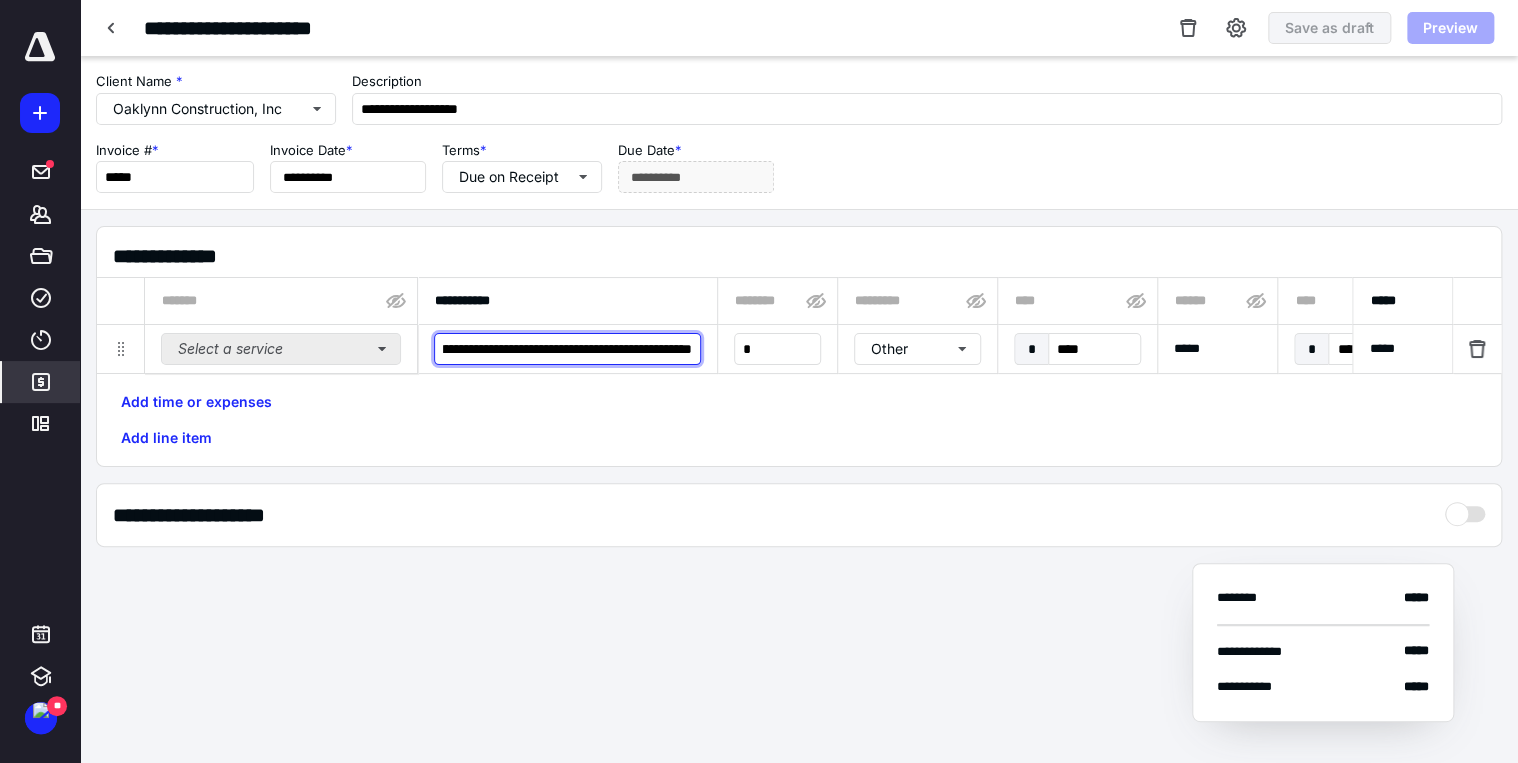 type on "**********" 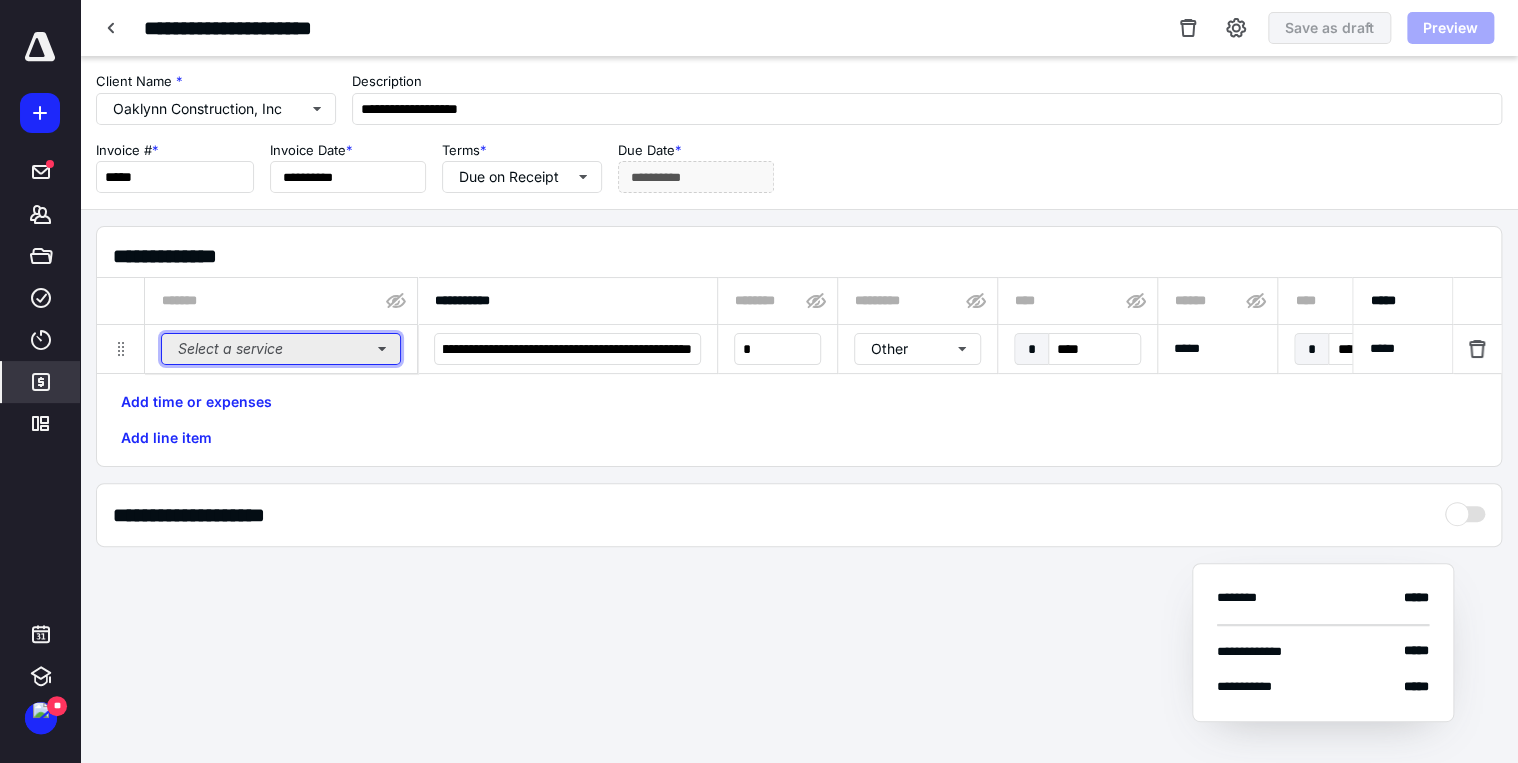 scroll, scrollTop: 0, scrollLeft: 0, axis: both 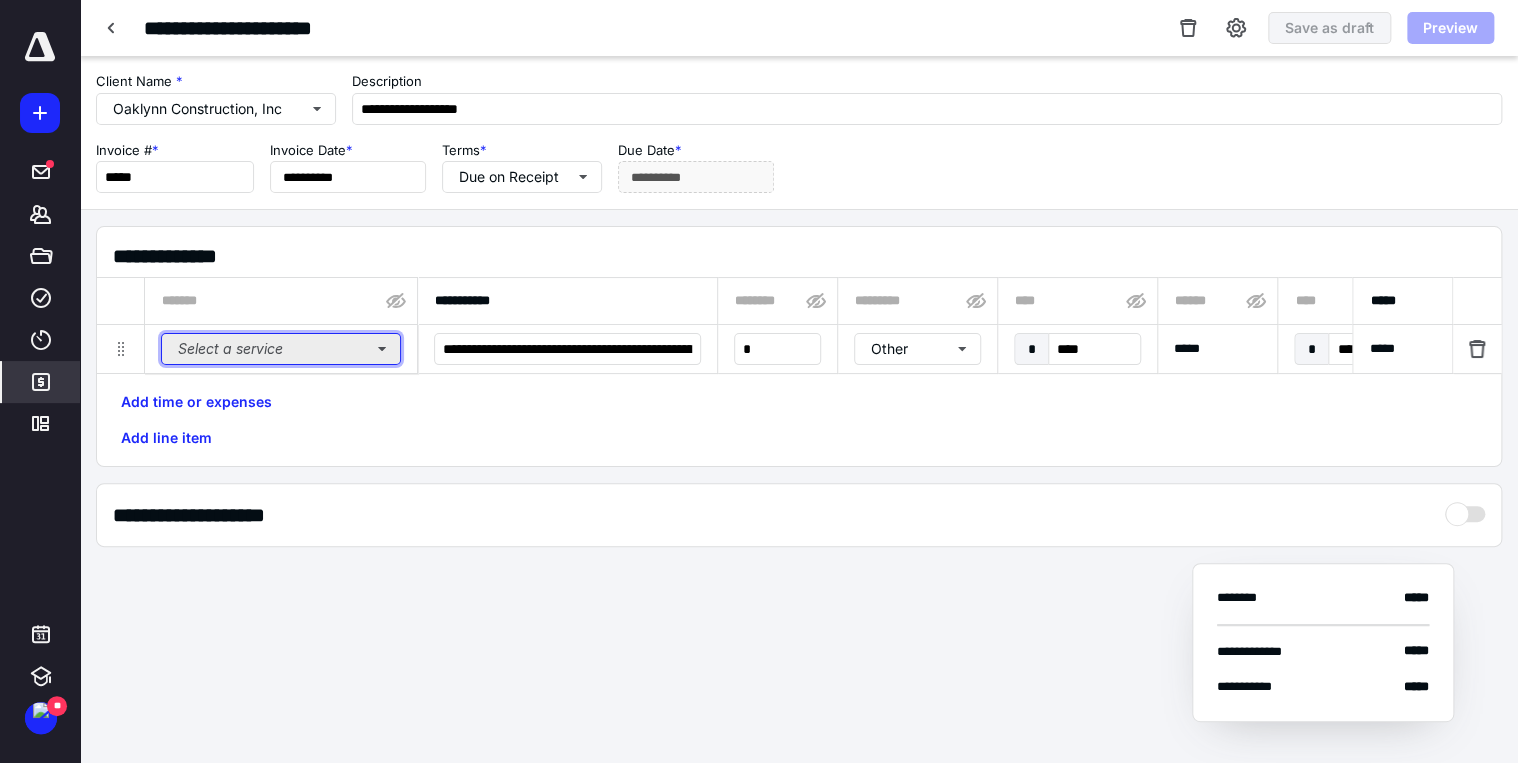 click on "Select a service" at bounding box center (281, 349) 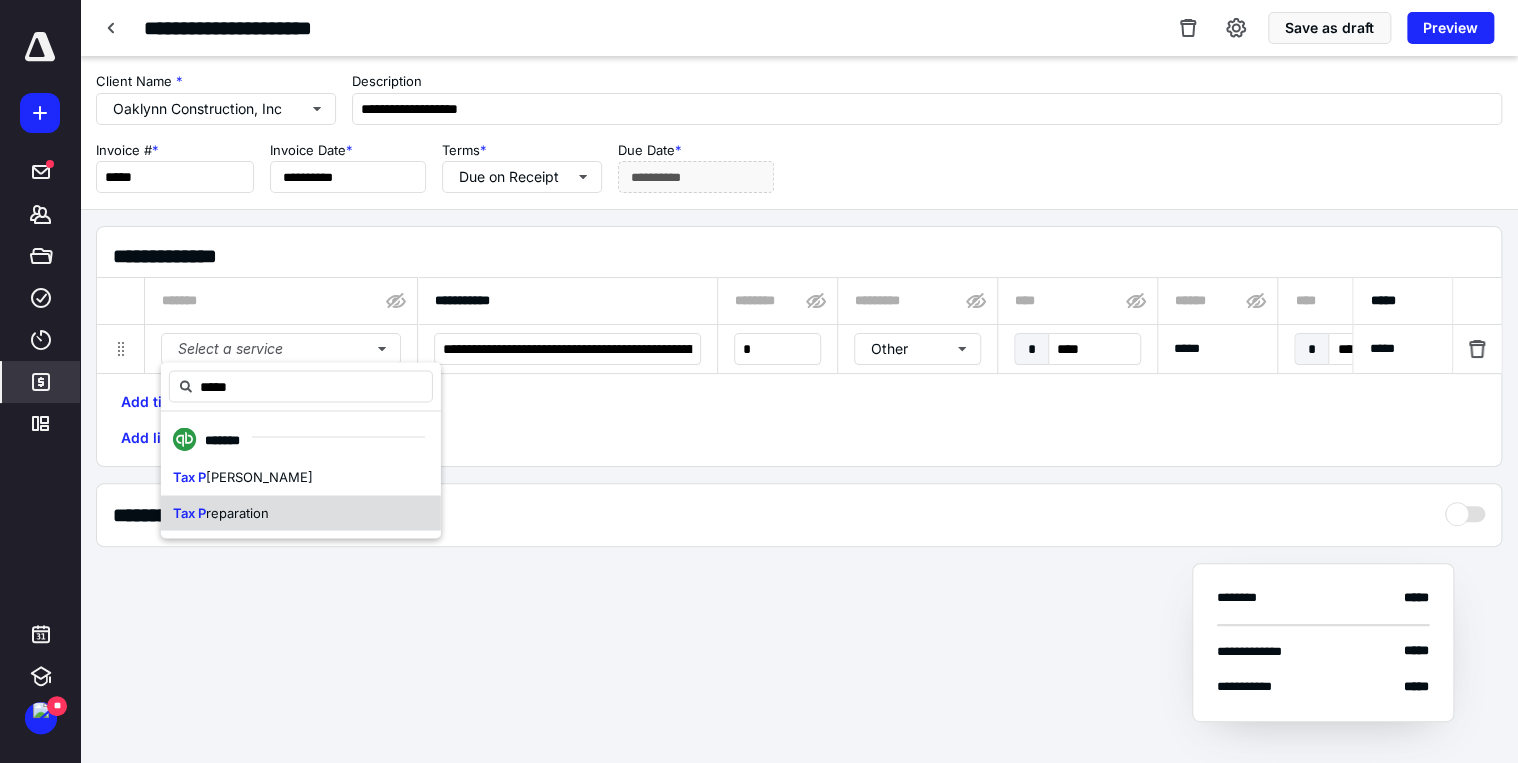 click on "Tax P reparation" at bounding box center (301, 513) 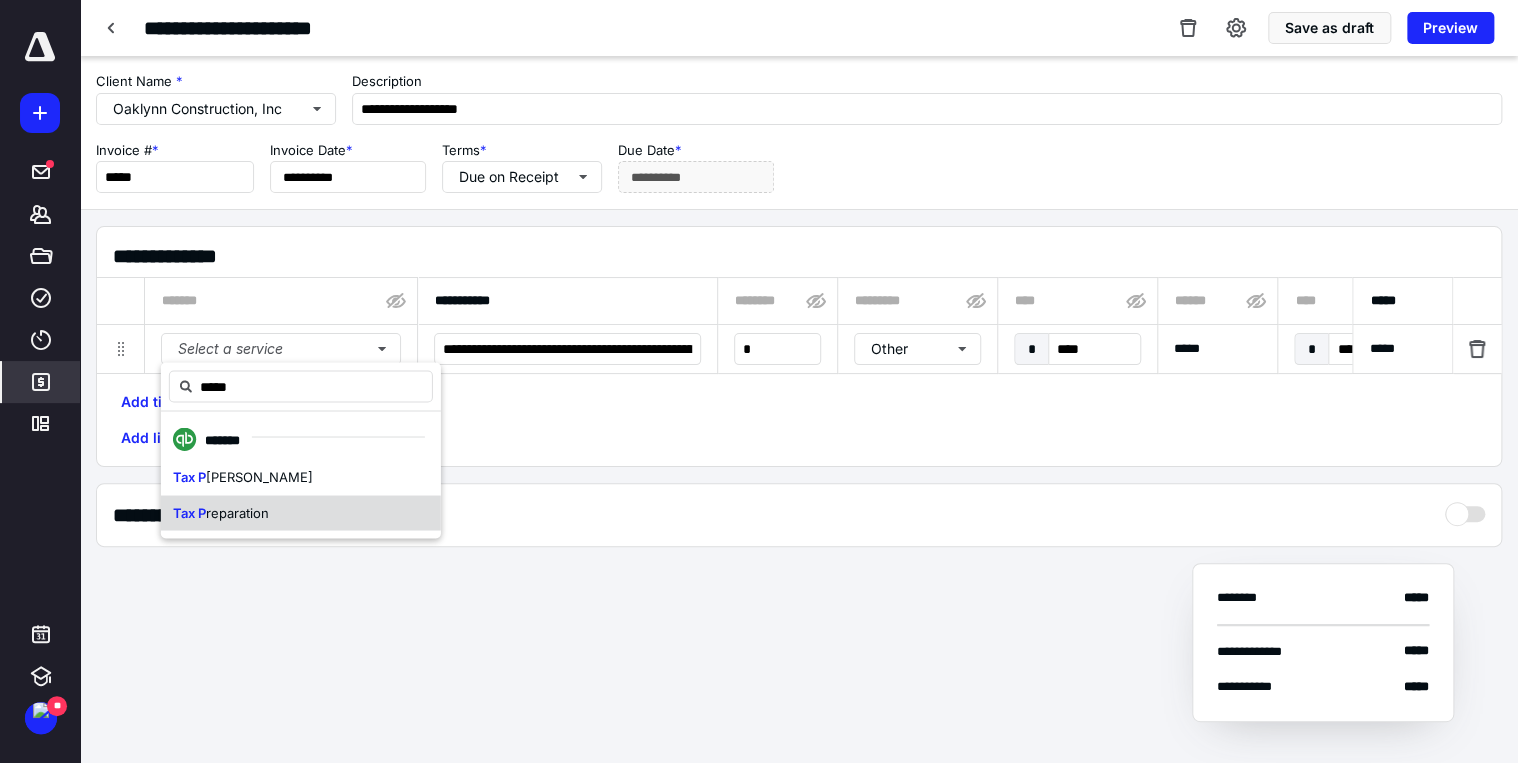 type on "*****" 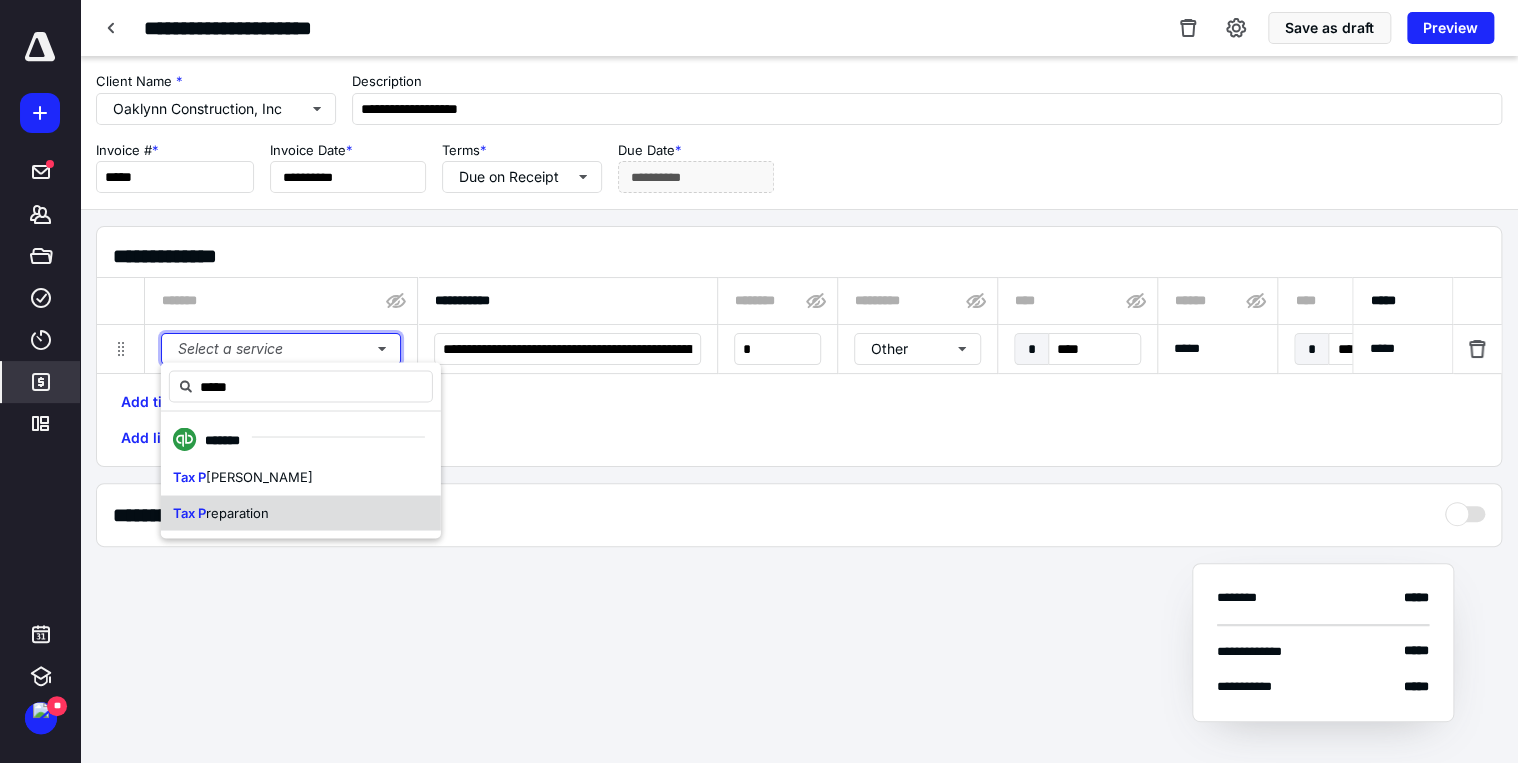 type 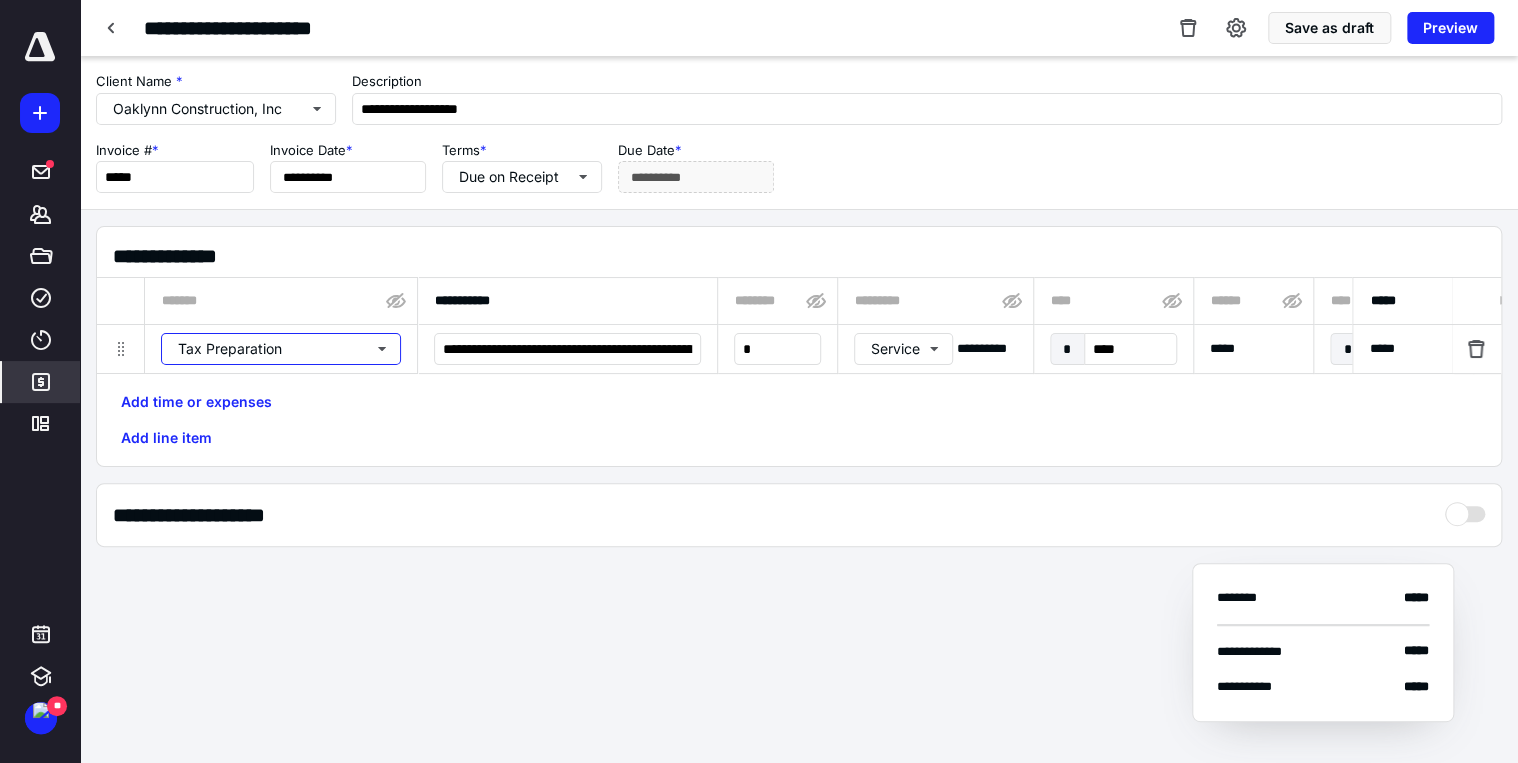 type 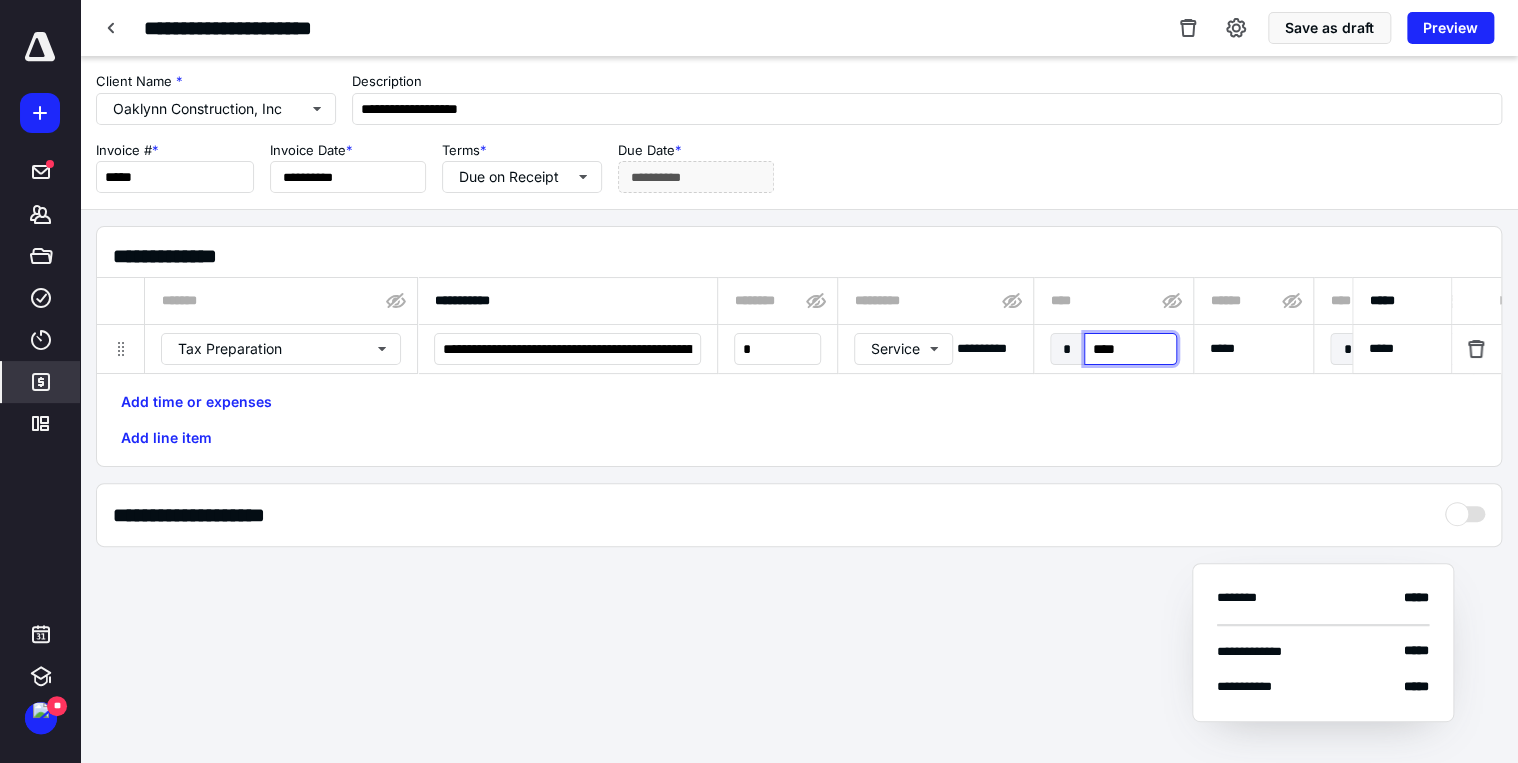click on "****" at bounding box center (1130, 349) 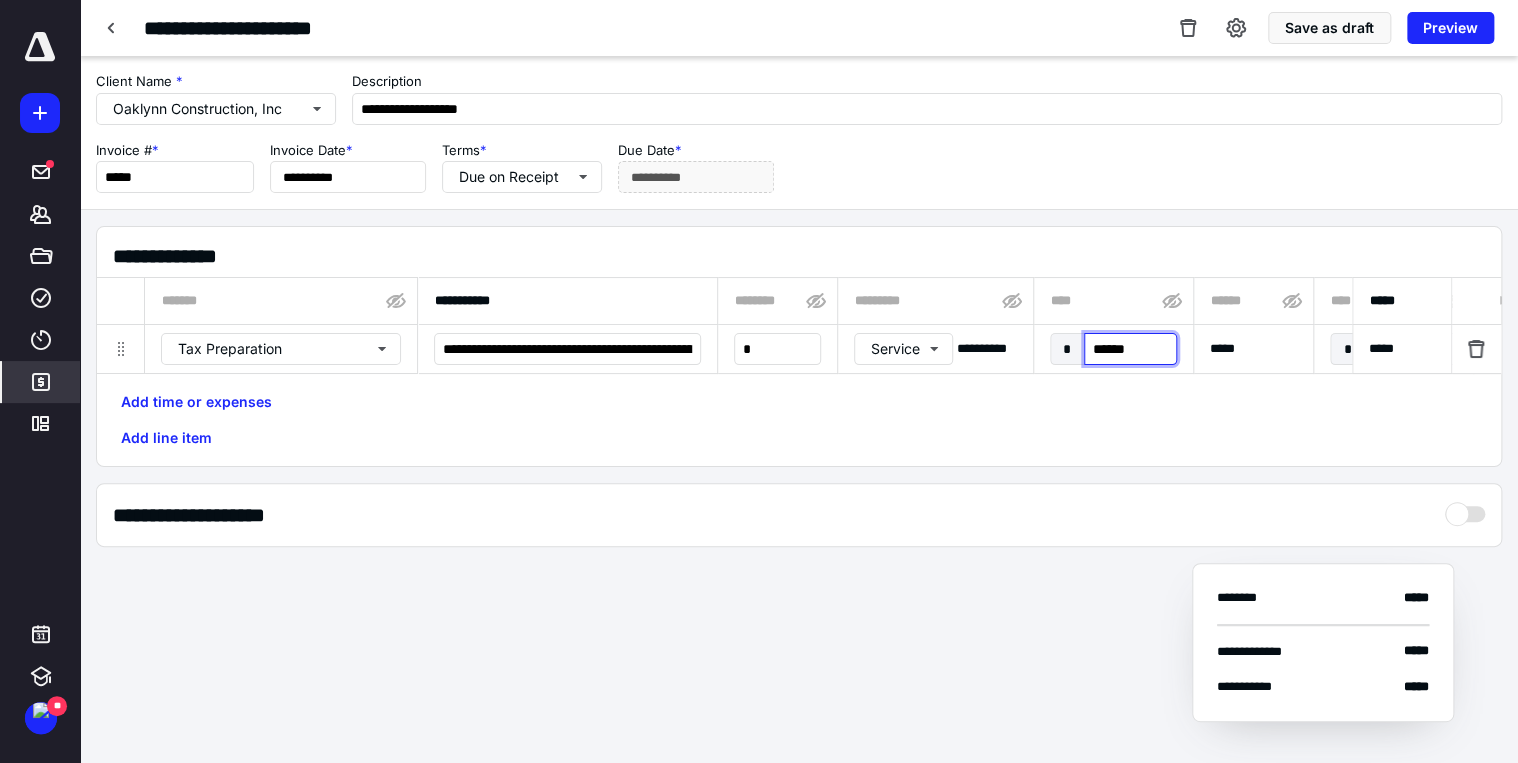 type on "*******" 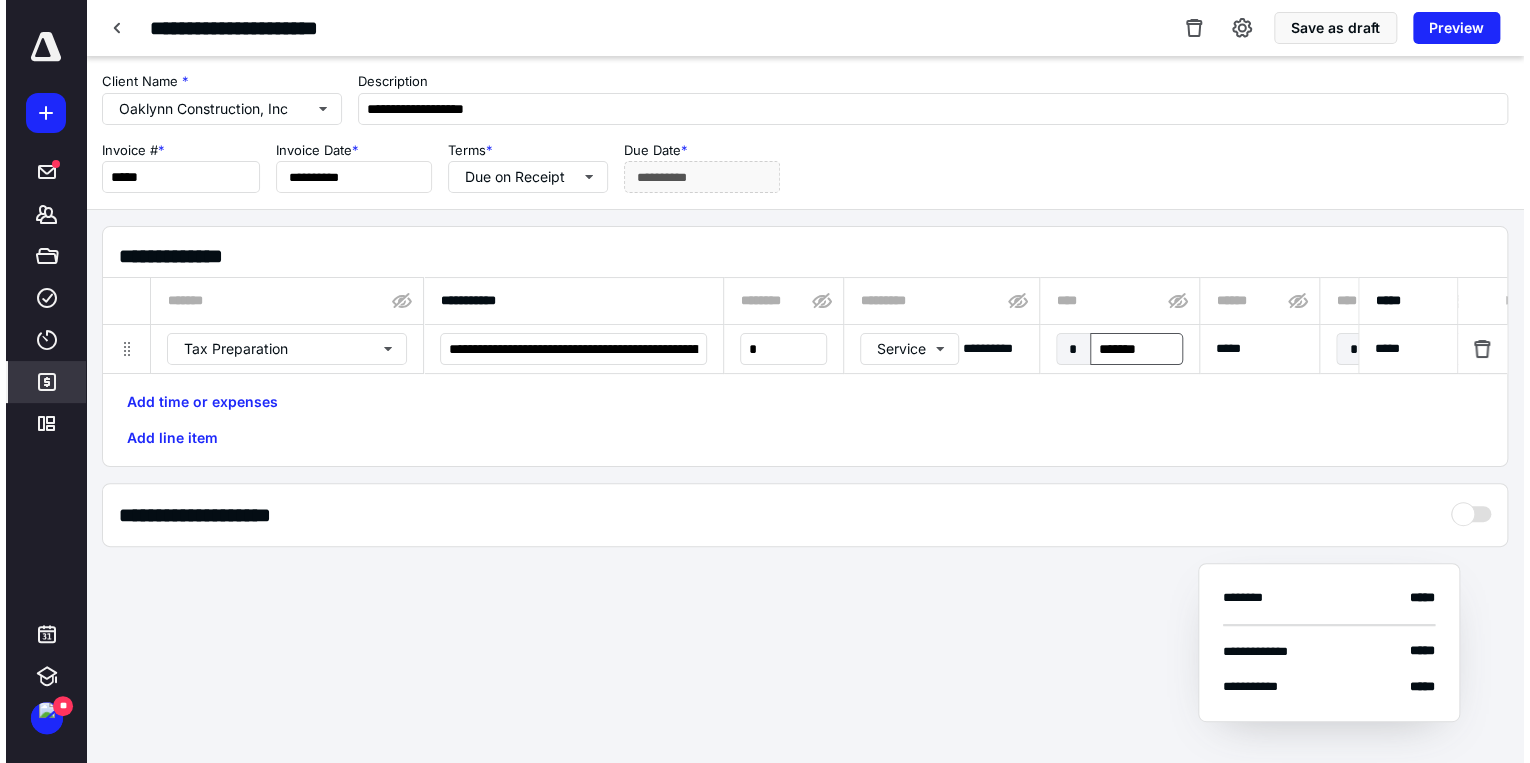 scroll, scrollTop: 0, scrollLeft: 1044, axis: horizontal 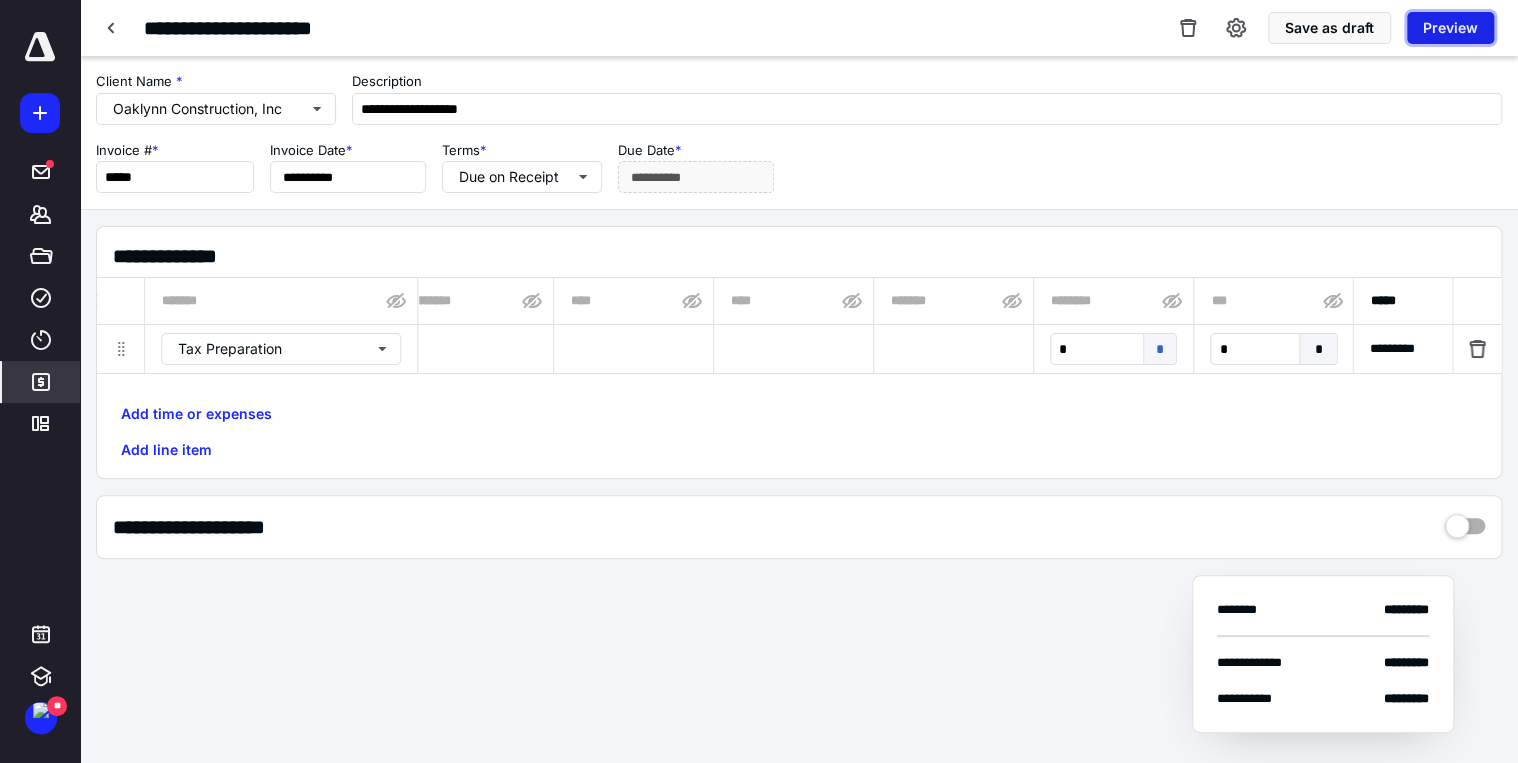 click on "Preview" at bounding box center (1450, 28) 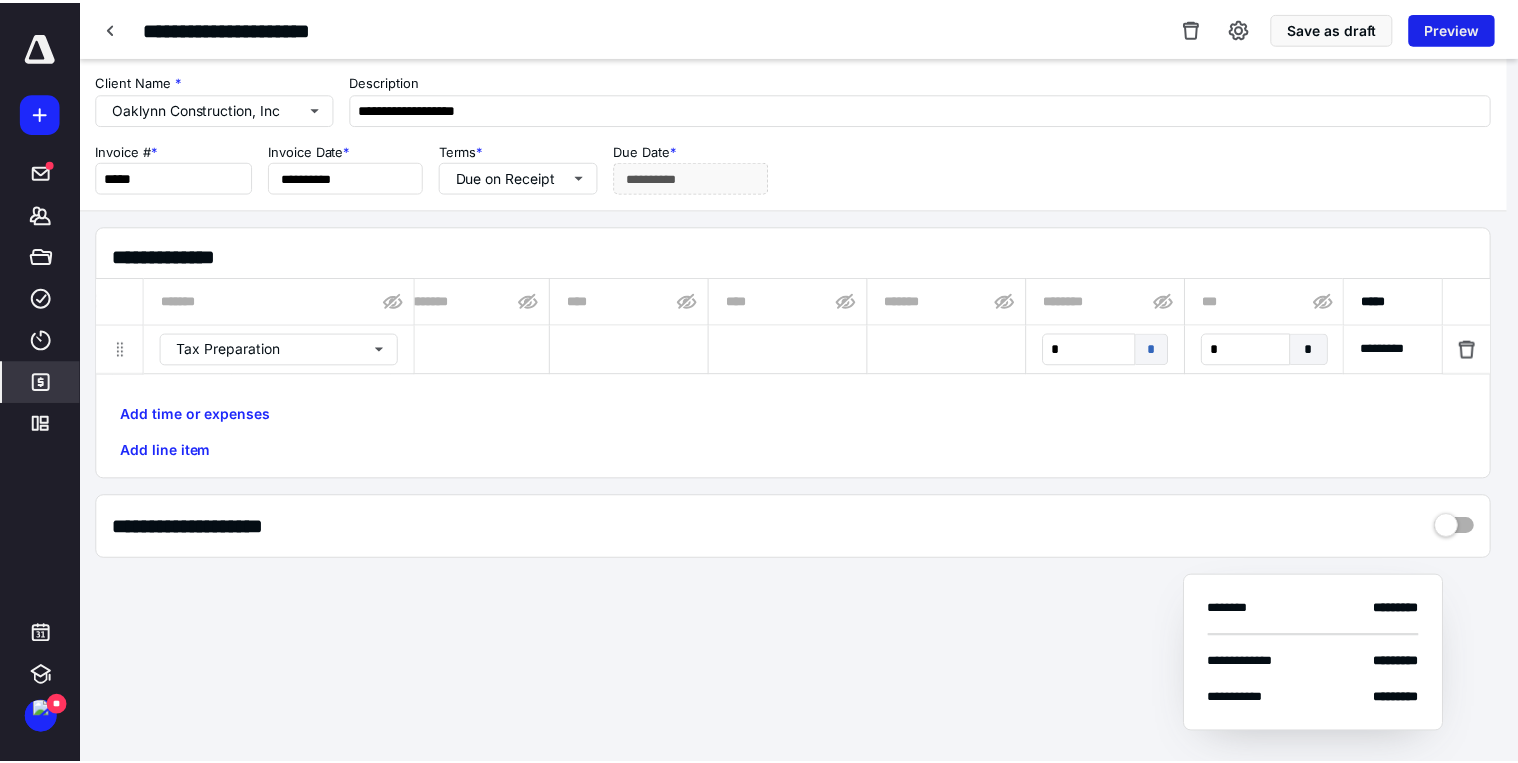 scroll, scrollTop: 0, scrollLeft: 1032, axis: horizontal 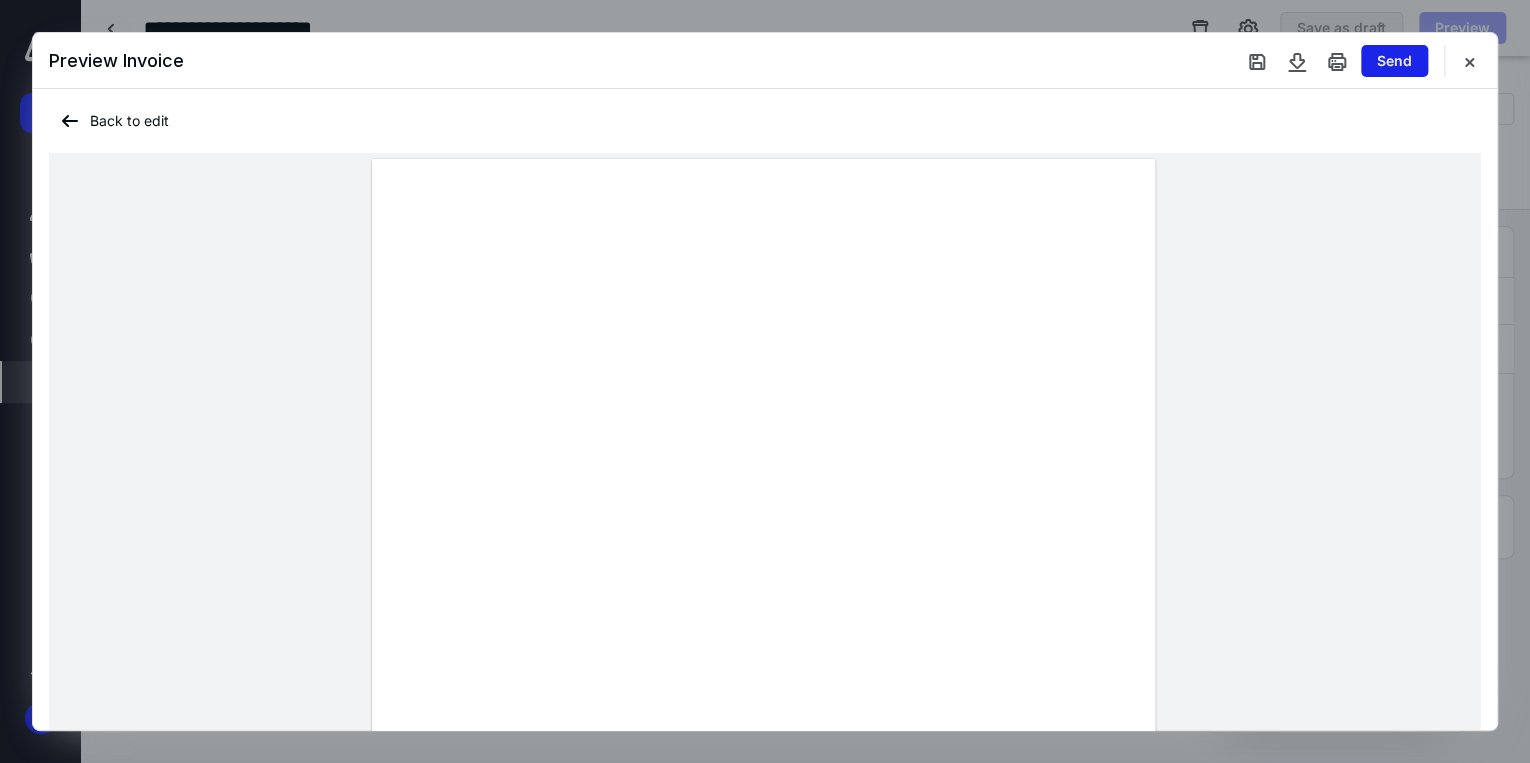 click on "Send" at bounding box center (1394, 61) 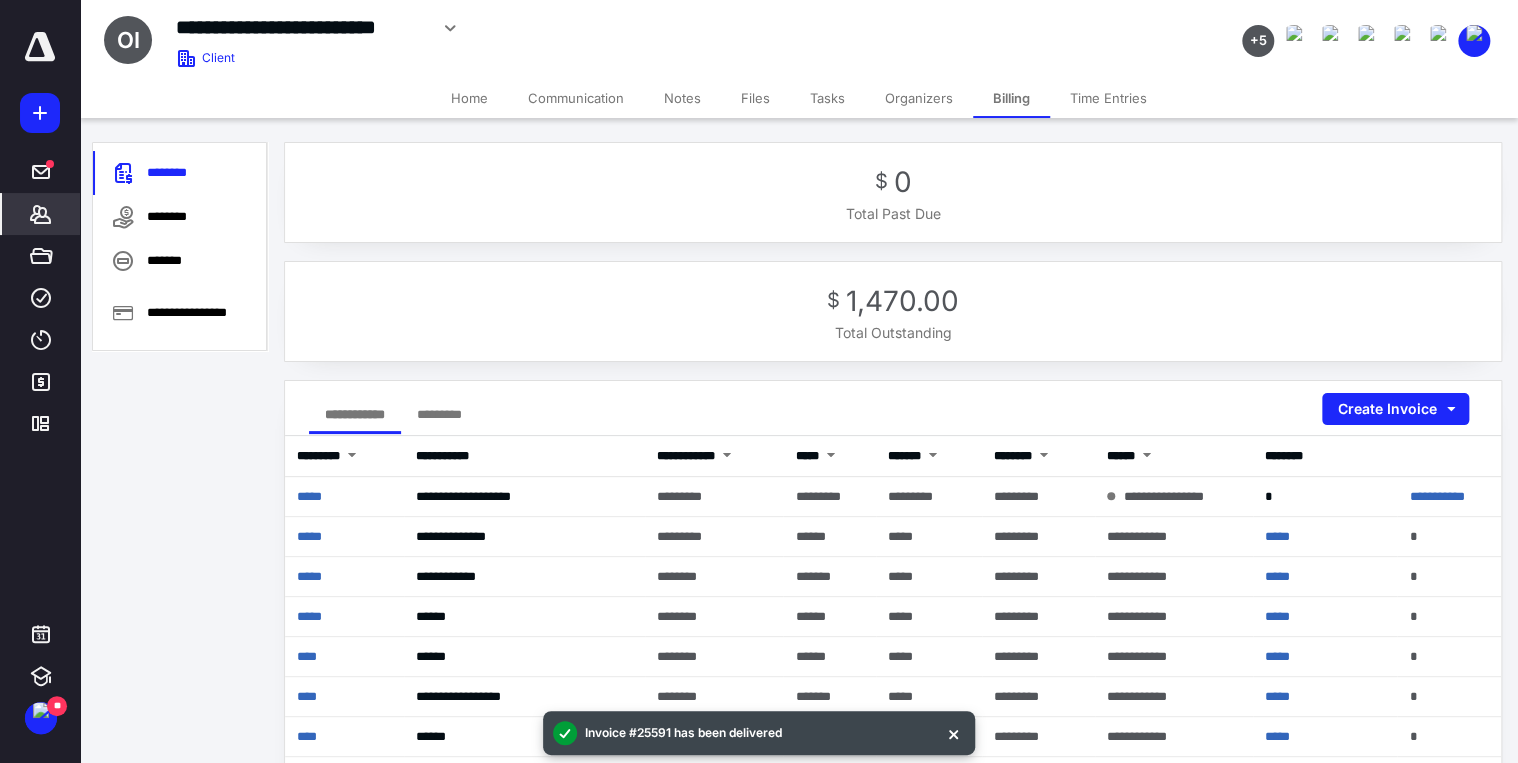 click on "Tasks" at bounding box center (827, 98) 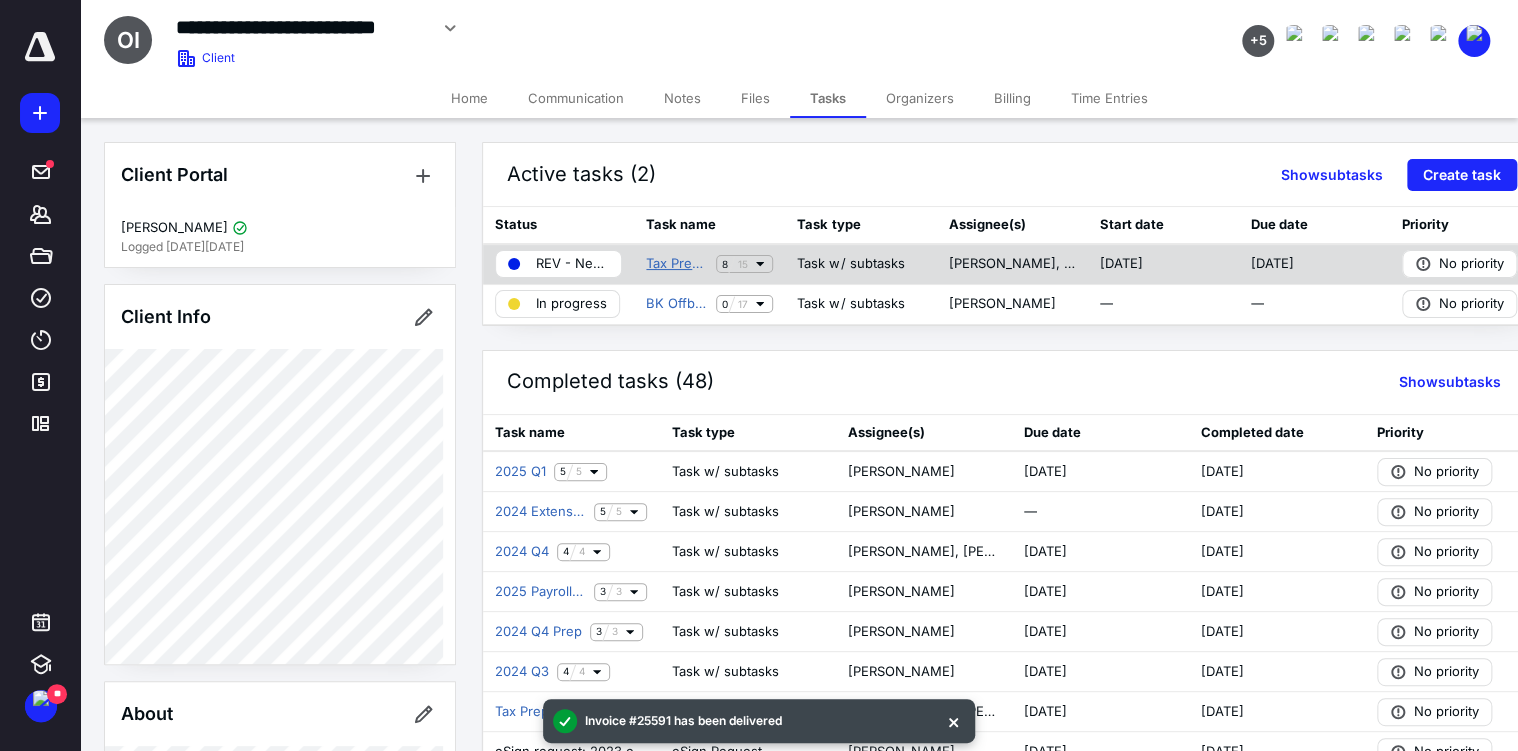 click on "Tax Prep  July  1120S" at bounding box center [677, 264] 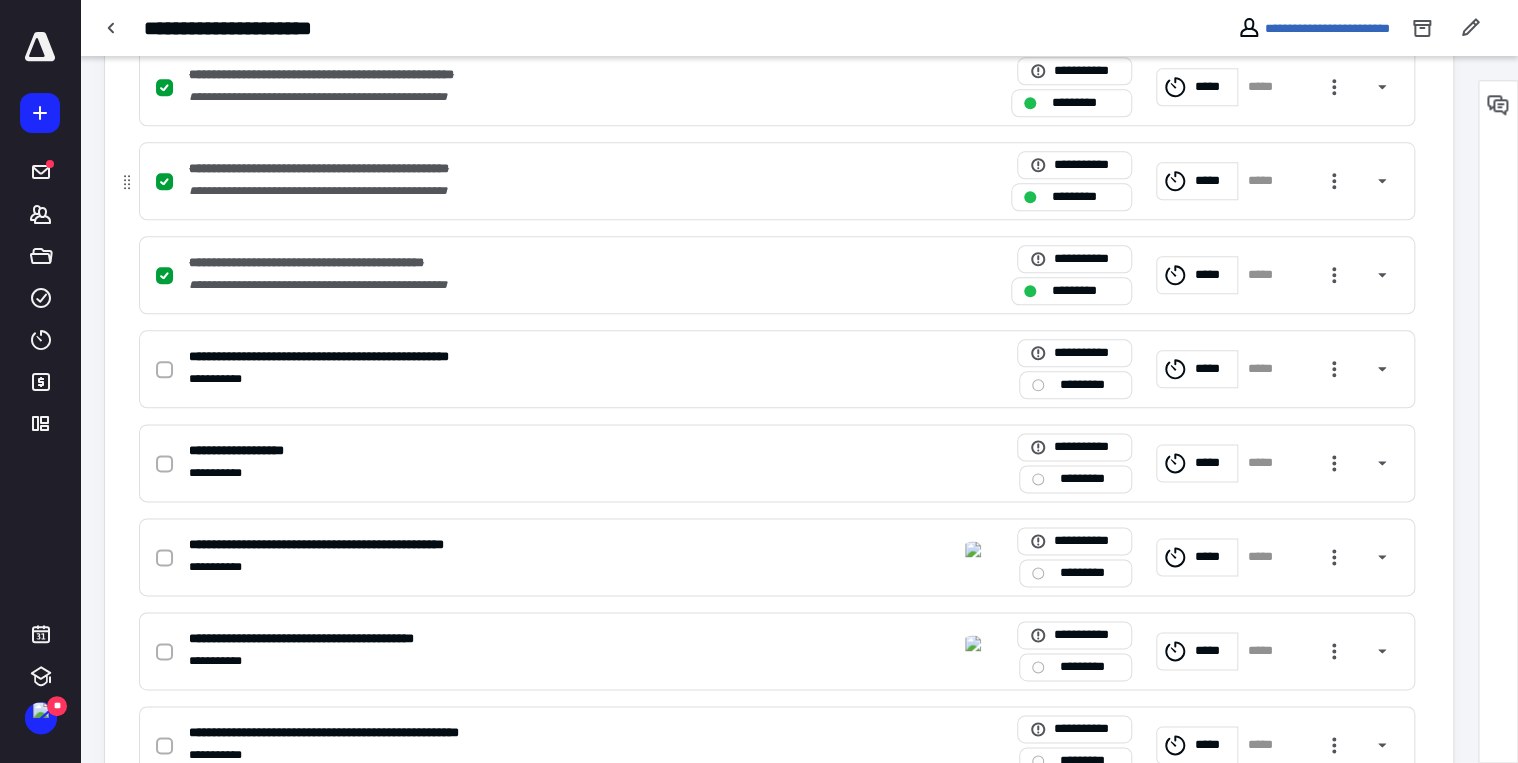 scroll, scrollTop: 960, scrollLeft: 0, axis: vertical 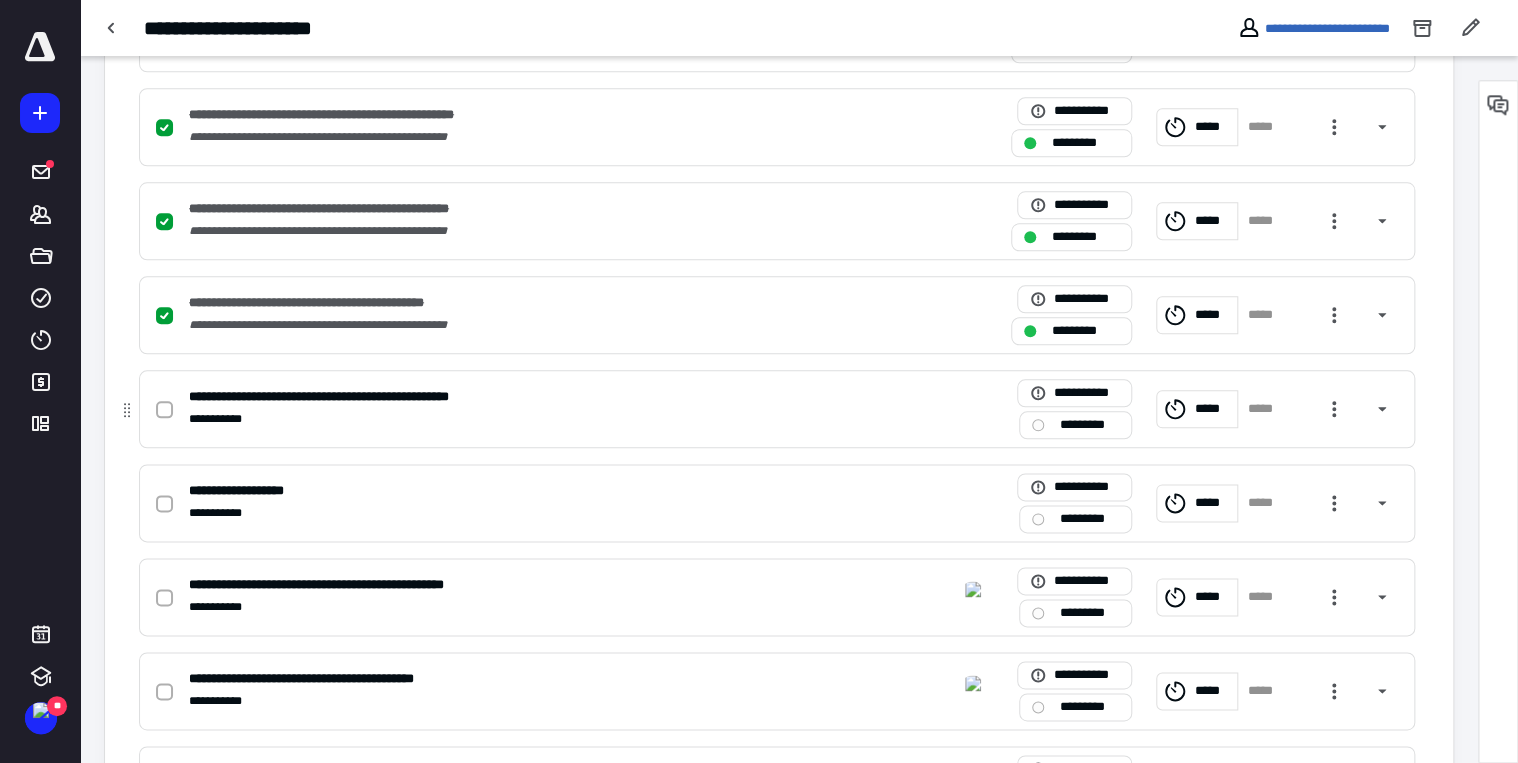 click at bounding box center [164, 410] 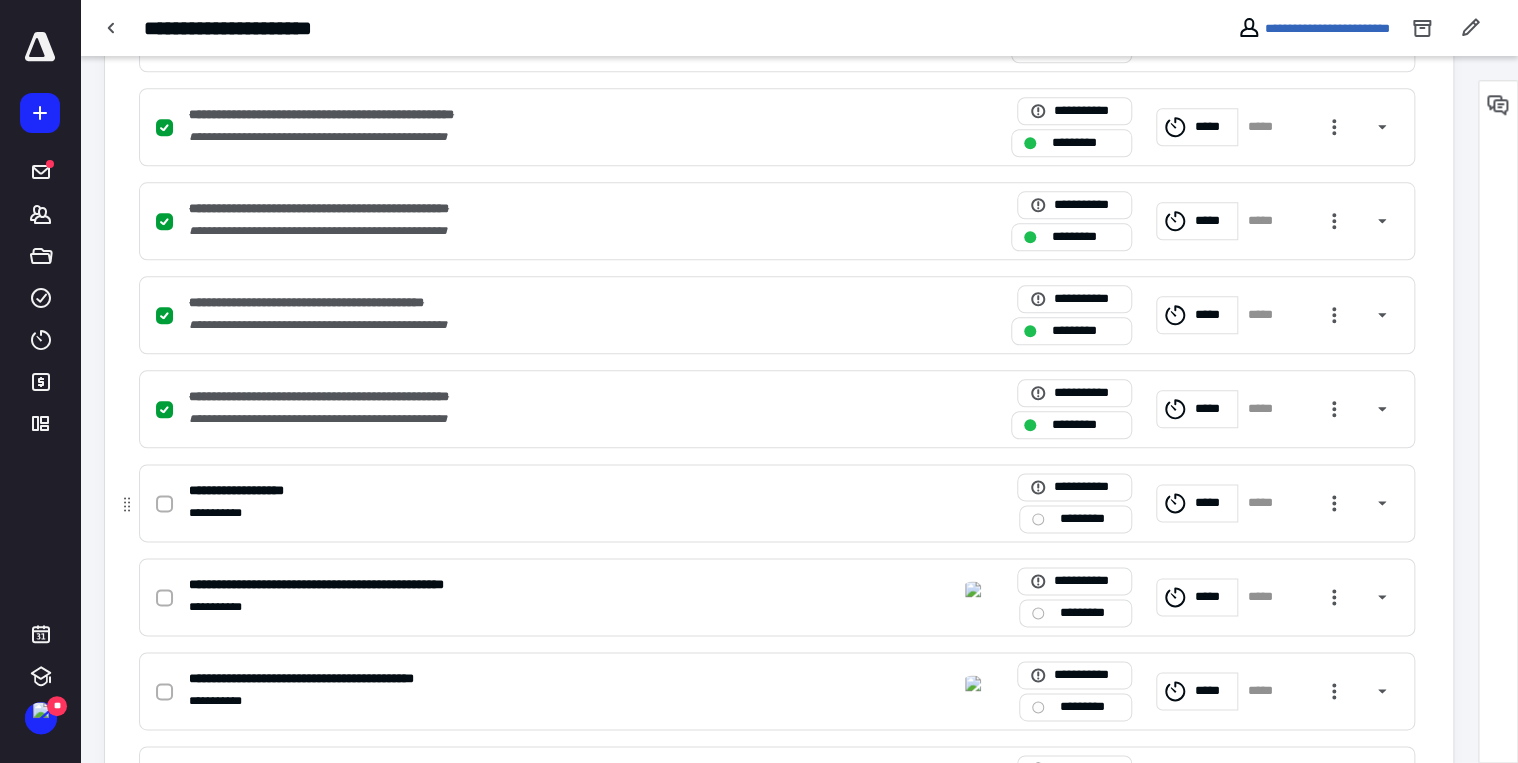 click at bounding box center (164, 504) 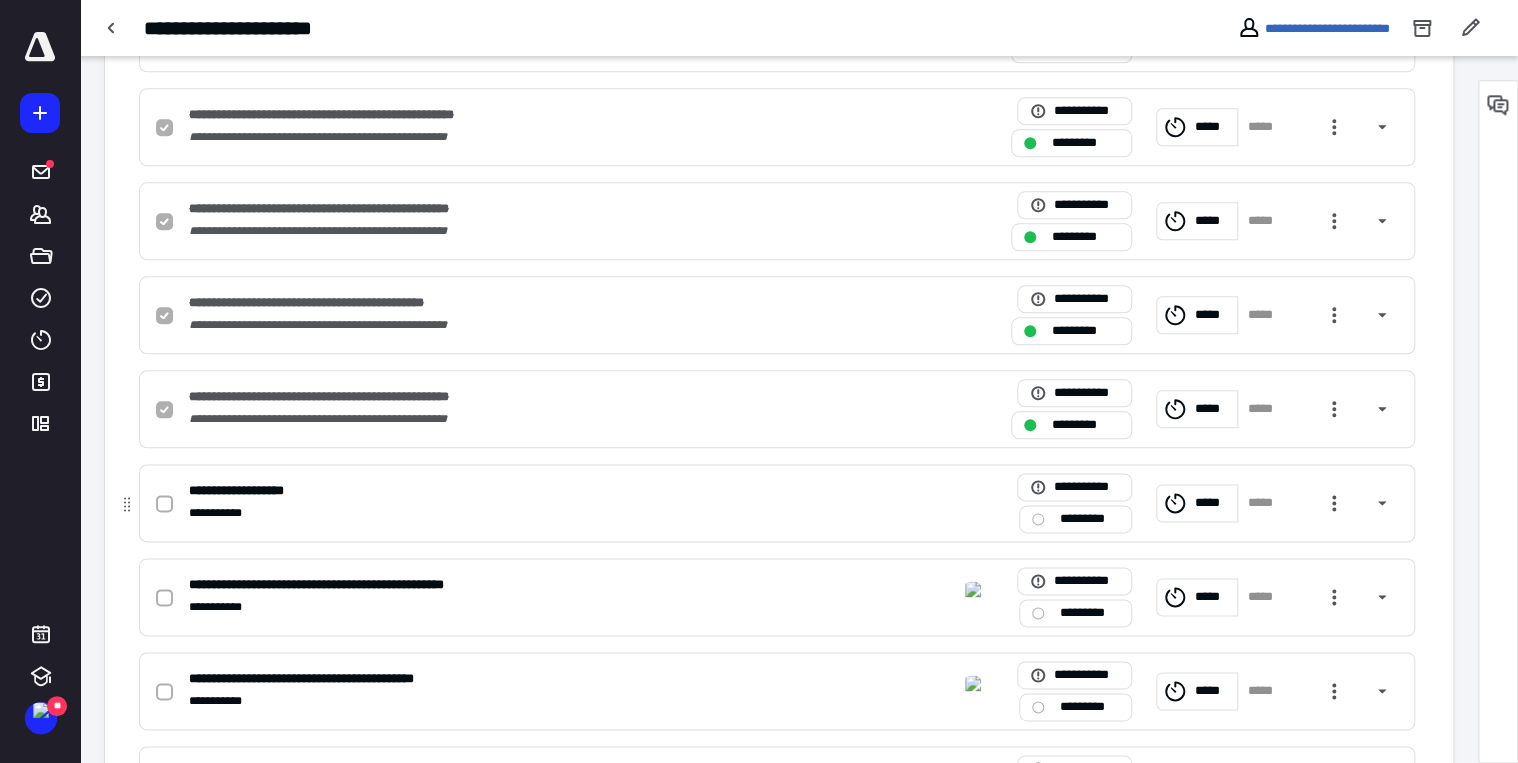 checkbox on "true" 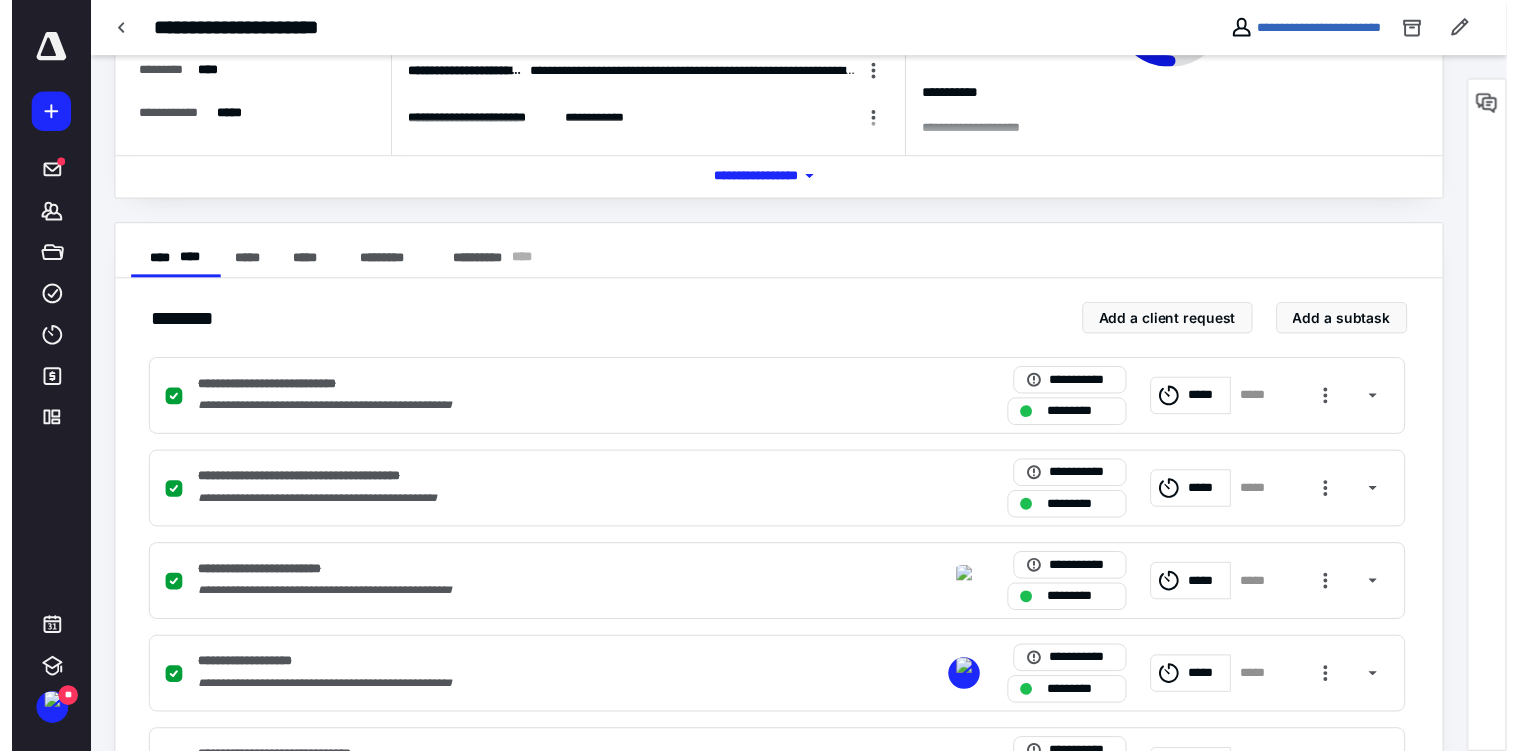 scroll, scrollTop: 0, scrollLeft: 0, axis: both 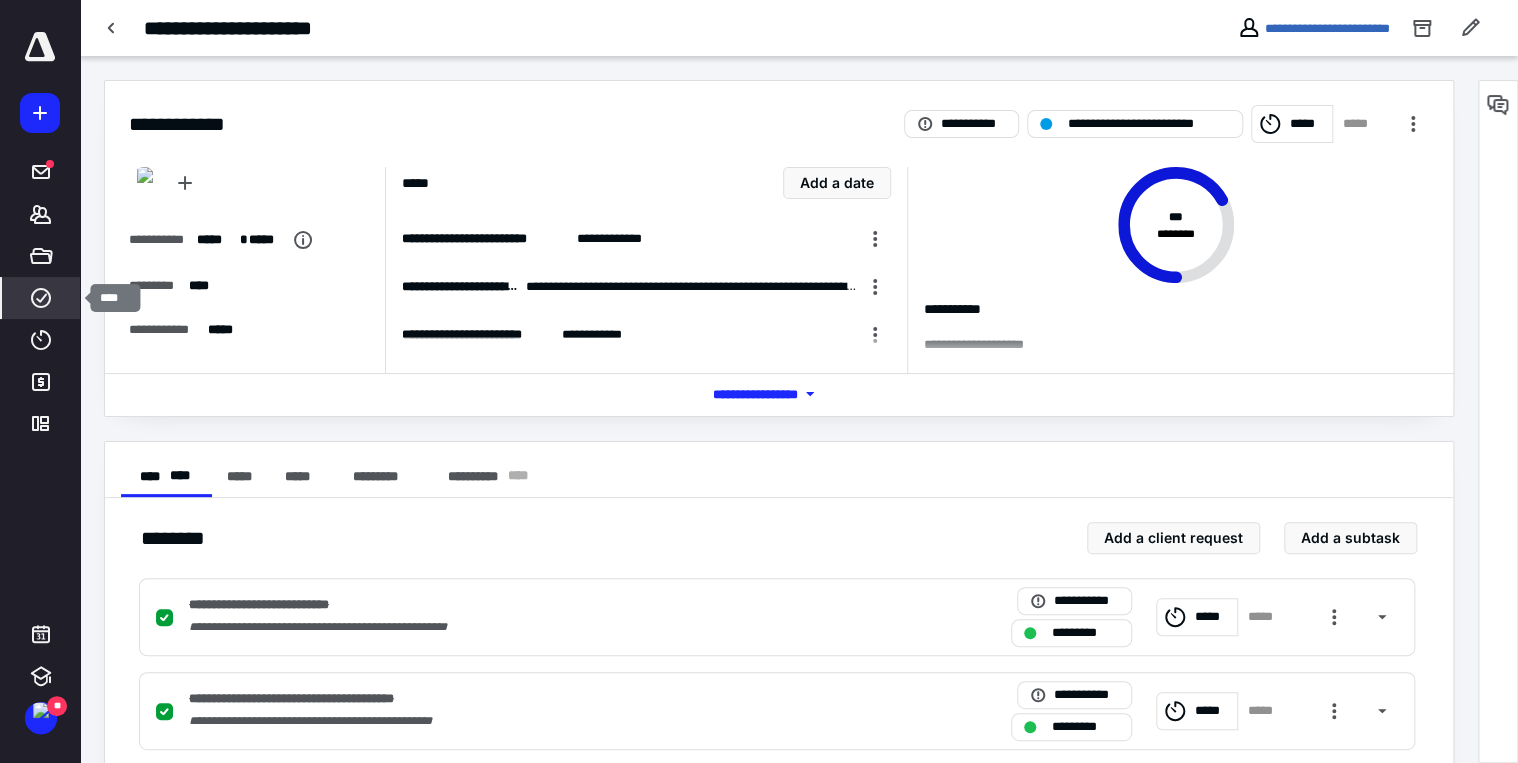 click 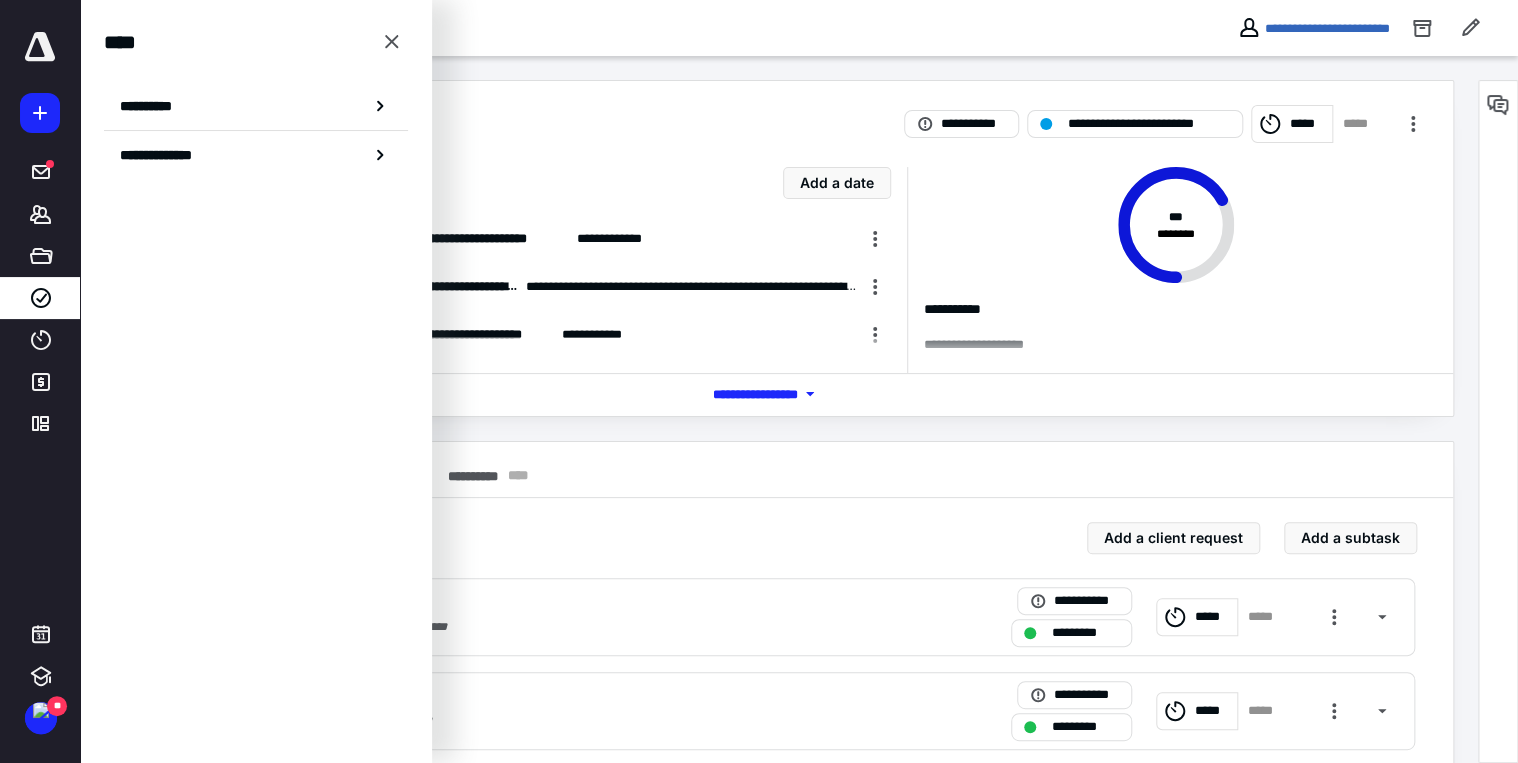 click on "**********" at bounding box center (256, 106) 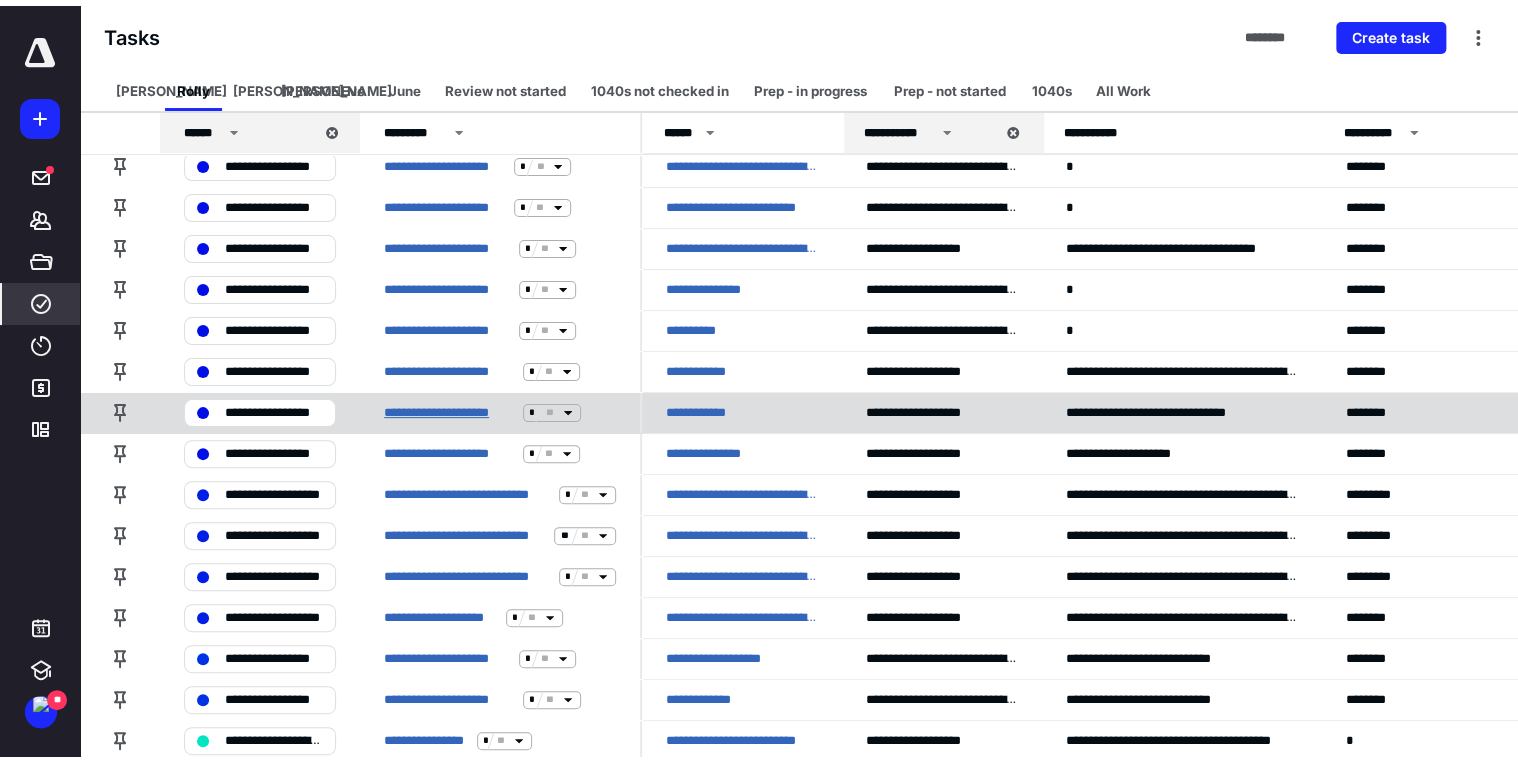 scroll, scrollTop: 0, scrollLeft: 0, axis: both 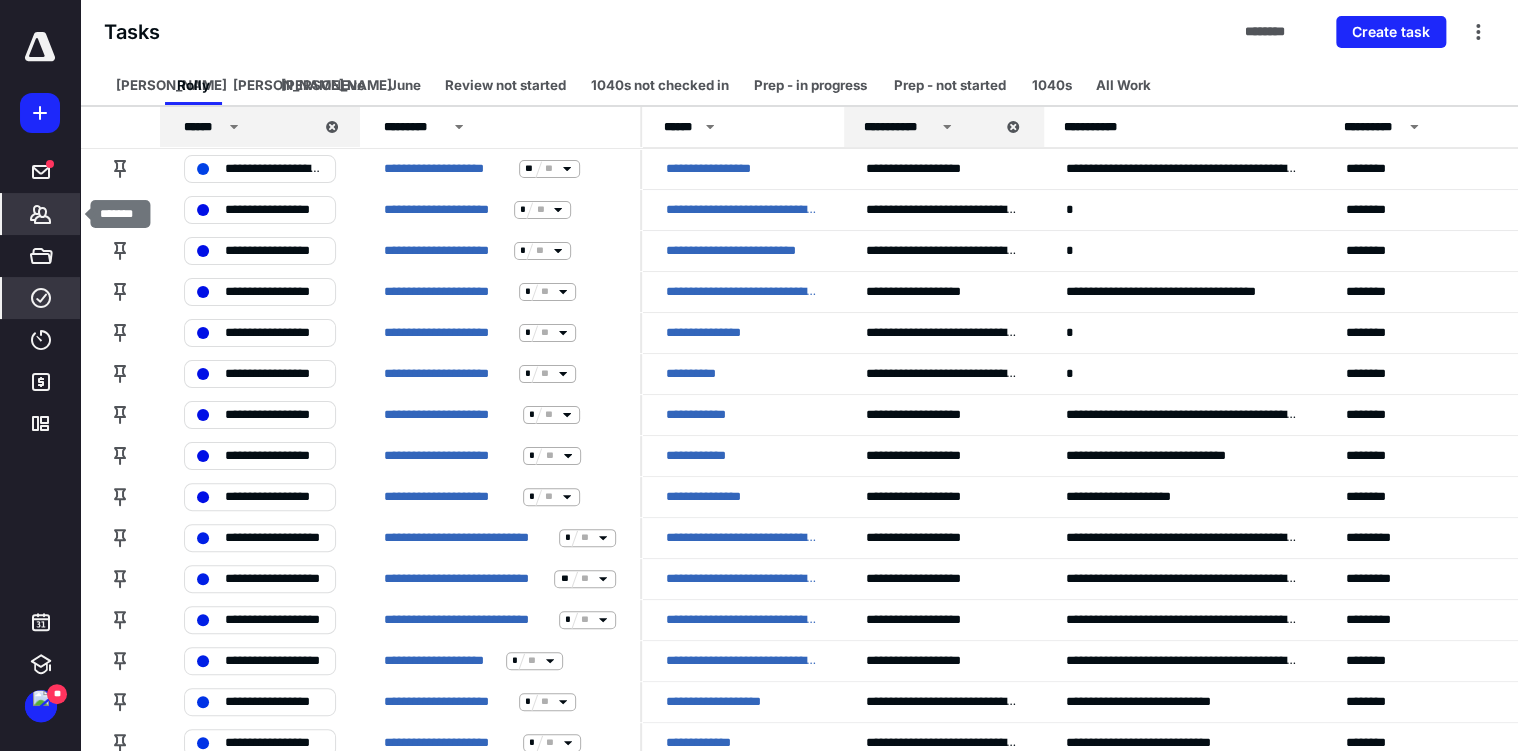 click on "*******" at bounding box center [41, 214] 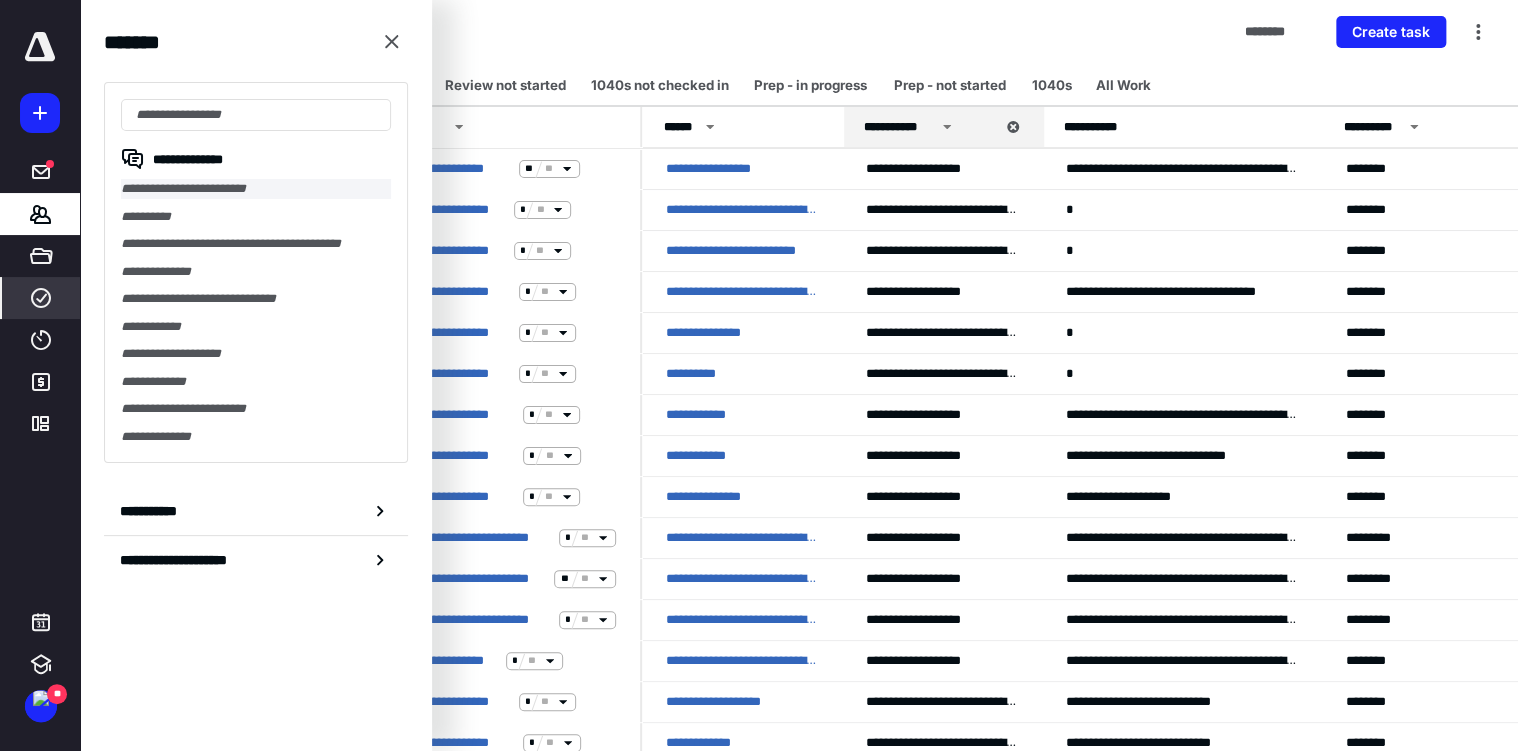 click on "**********" at bounding box center (256, 189) 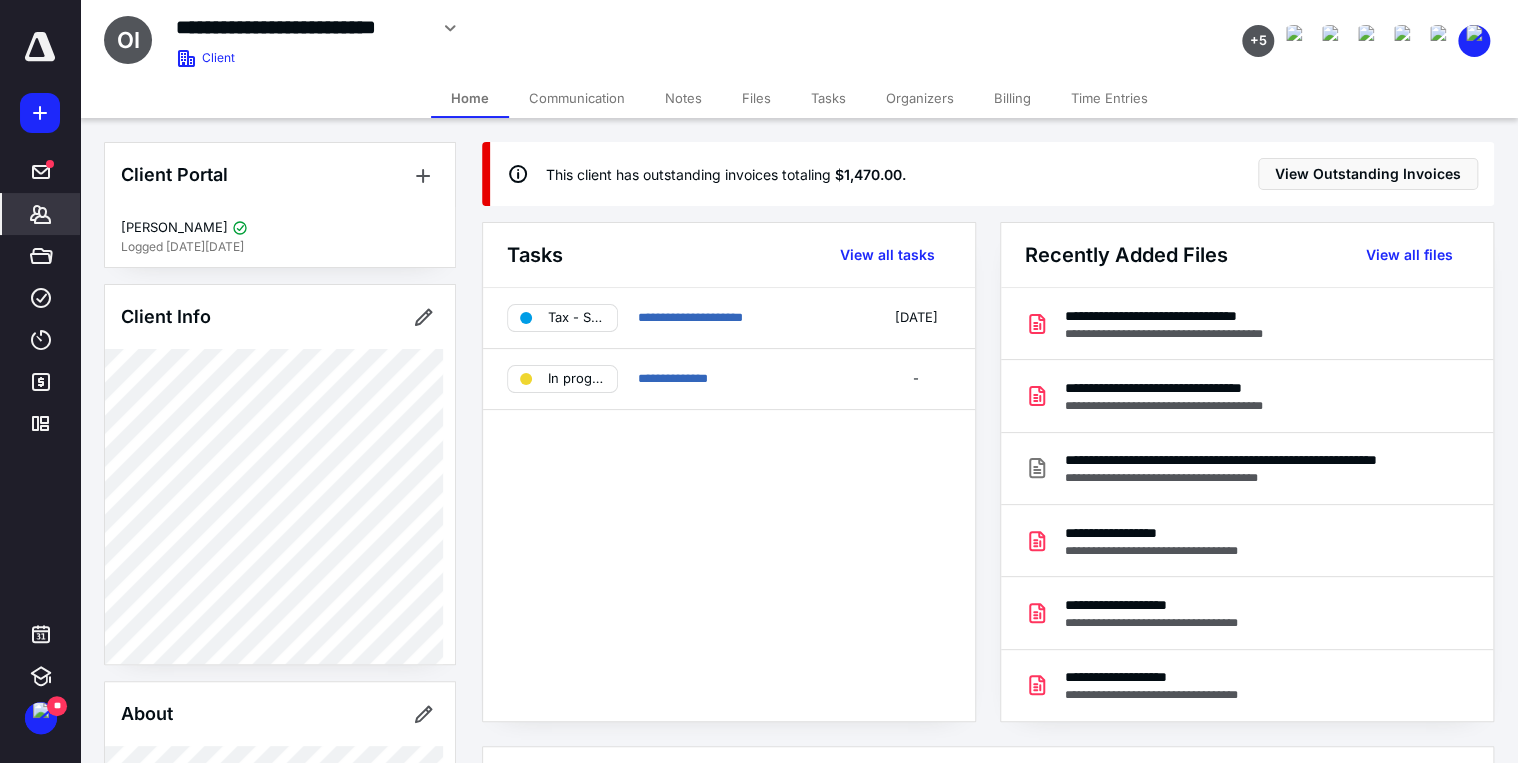 click on "Billing" at bounding box center [1012, 98] 